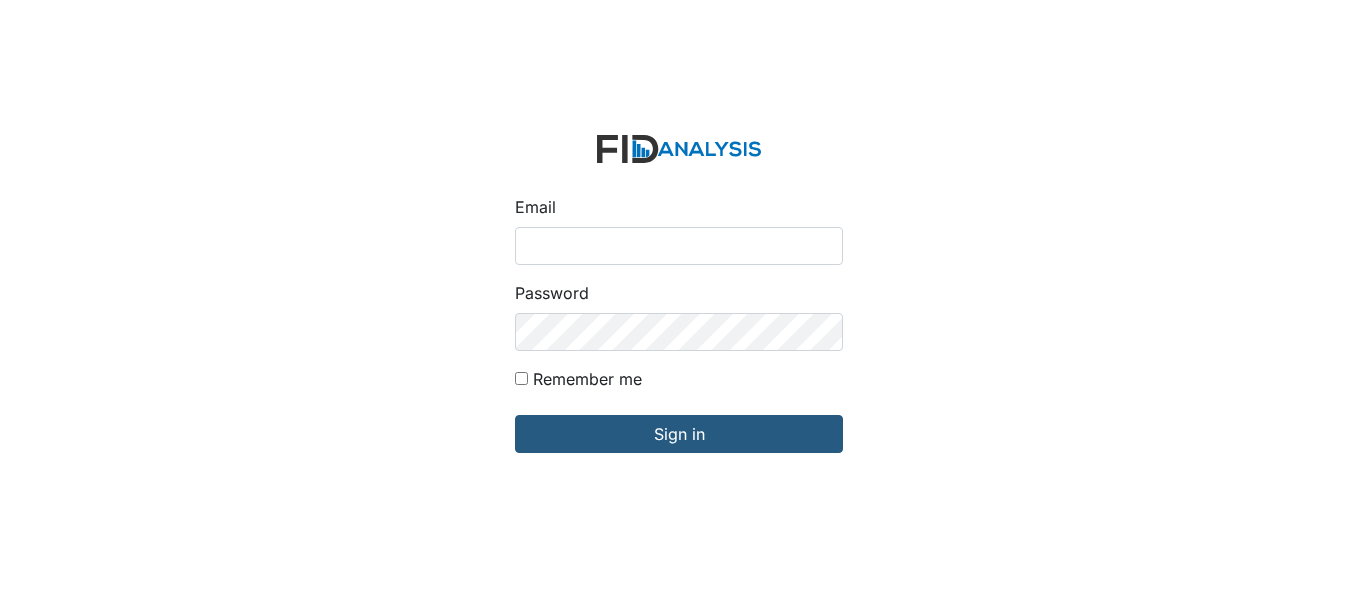 scroll, scrollTop: 0, scrollLeft: 0, axis: both 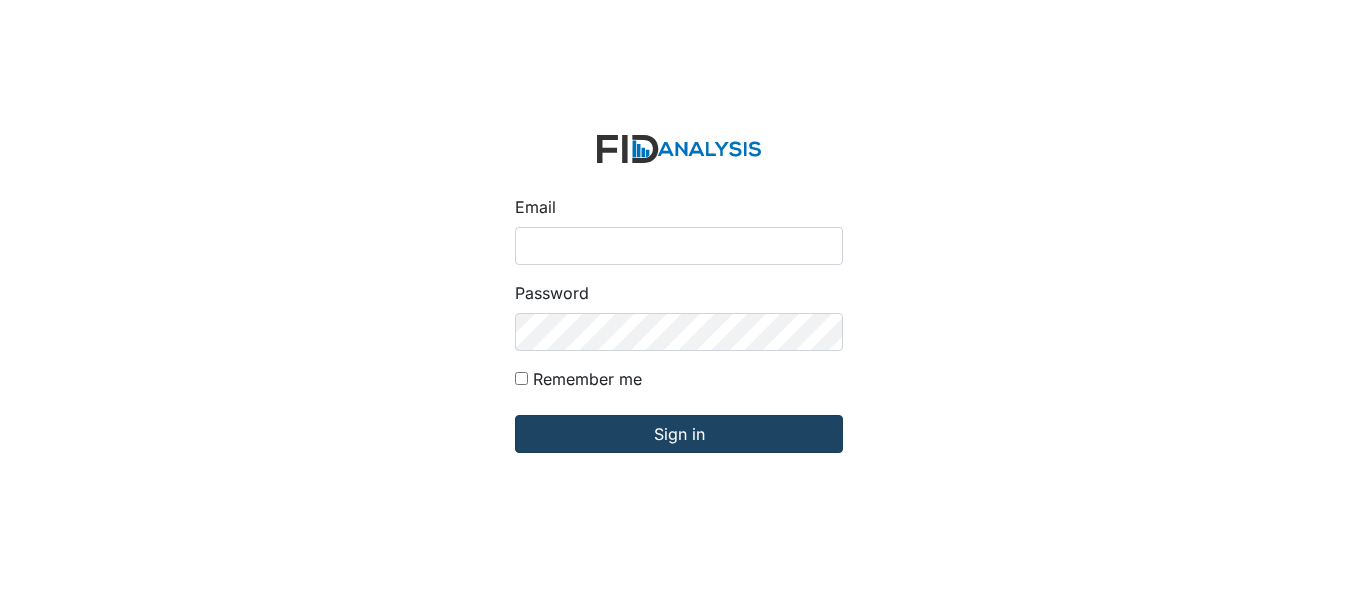 type on "fgraham@Lifeincorporated.com" 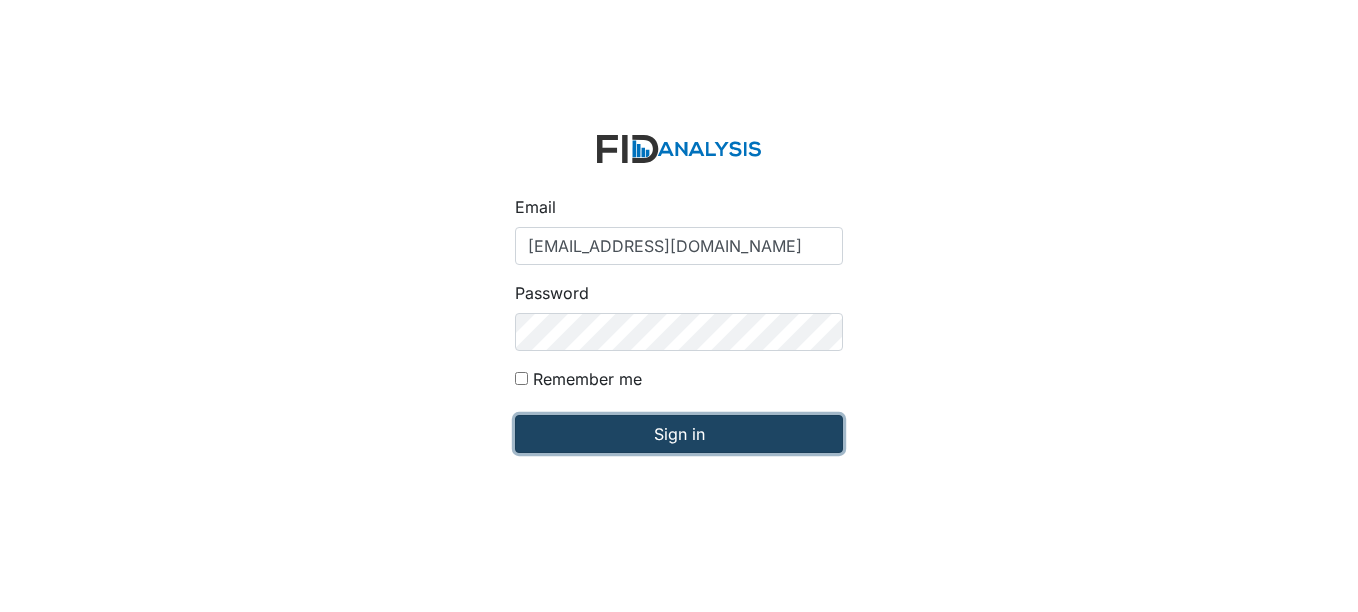 click on "Sign in" at bounding box center [679, 434] 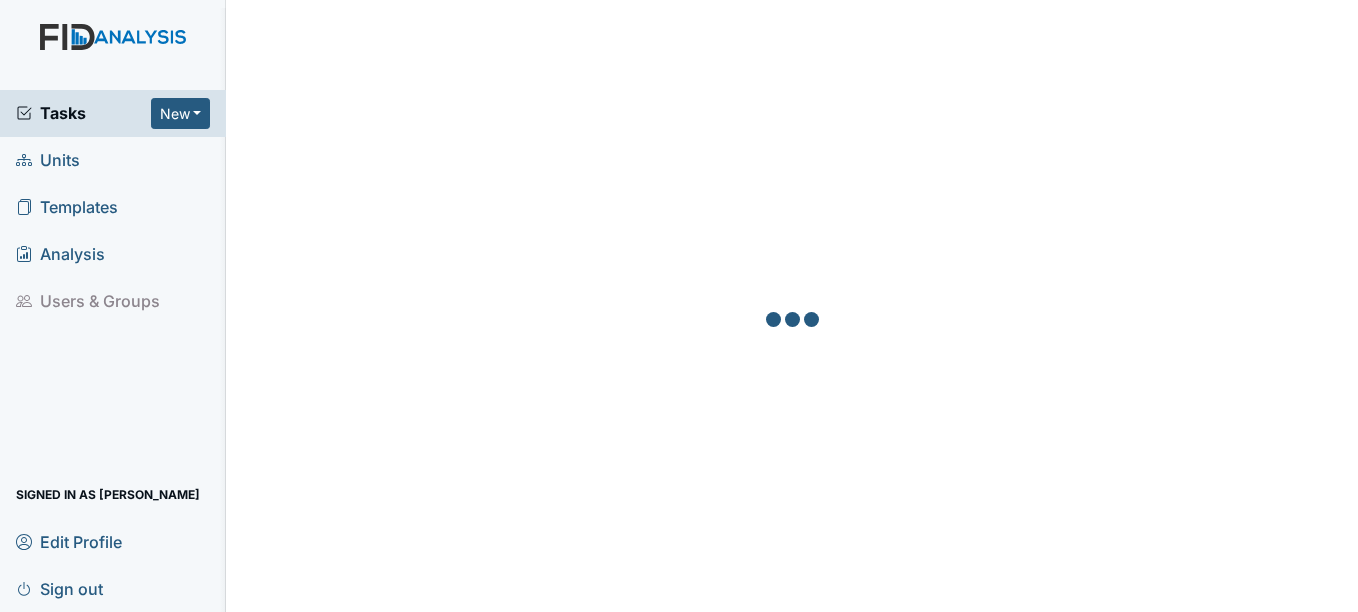 scroll, scrollTop: 0, scrollLeft: 0, axis: both 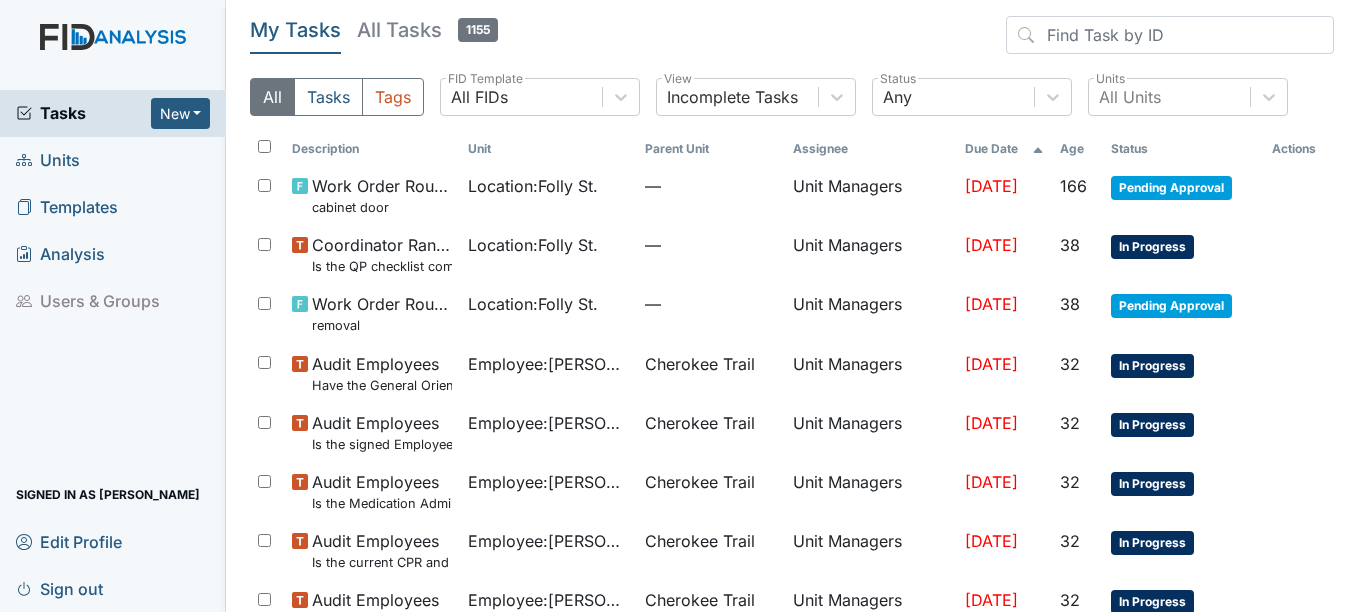 click on "Units" at bounding box center (48, 160) 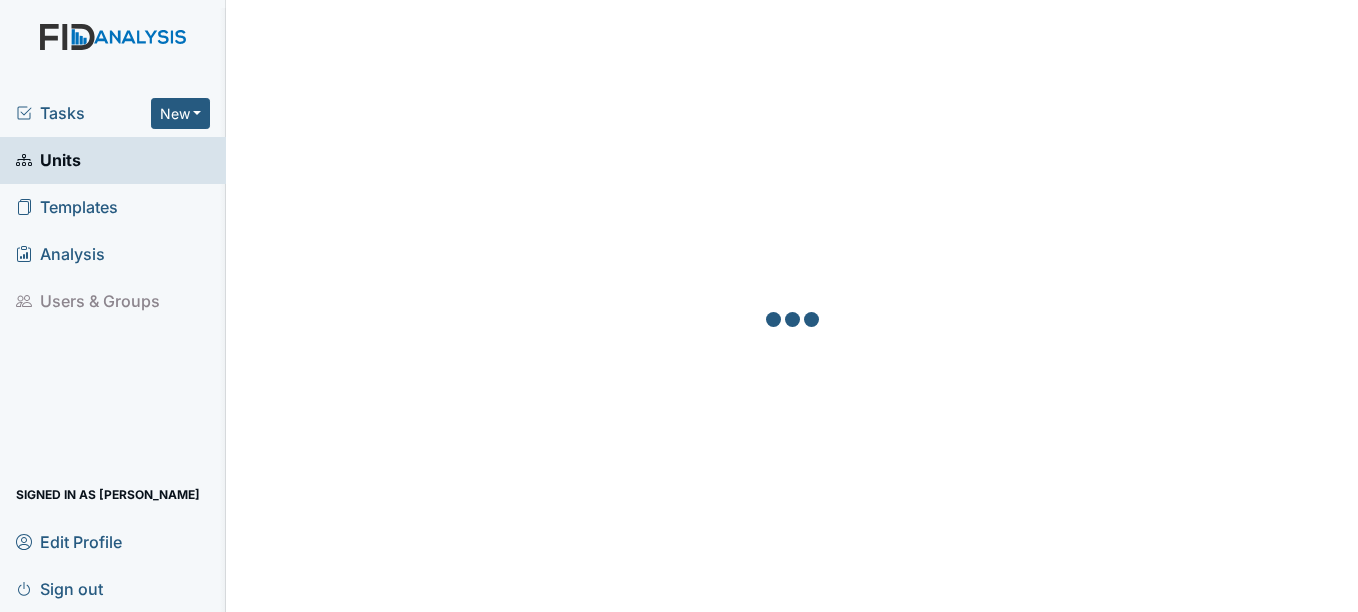 scroll, scrollTop: 0, scrollLeft: 0, axis: both 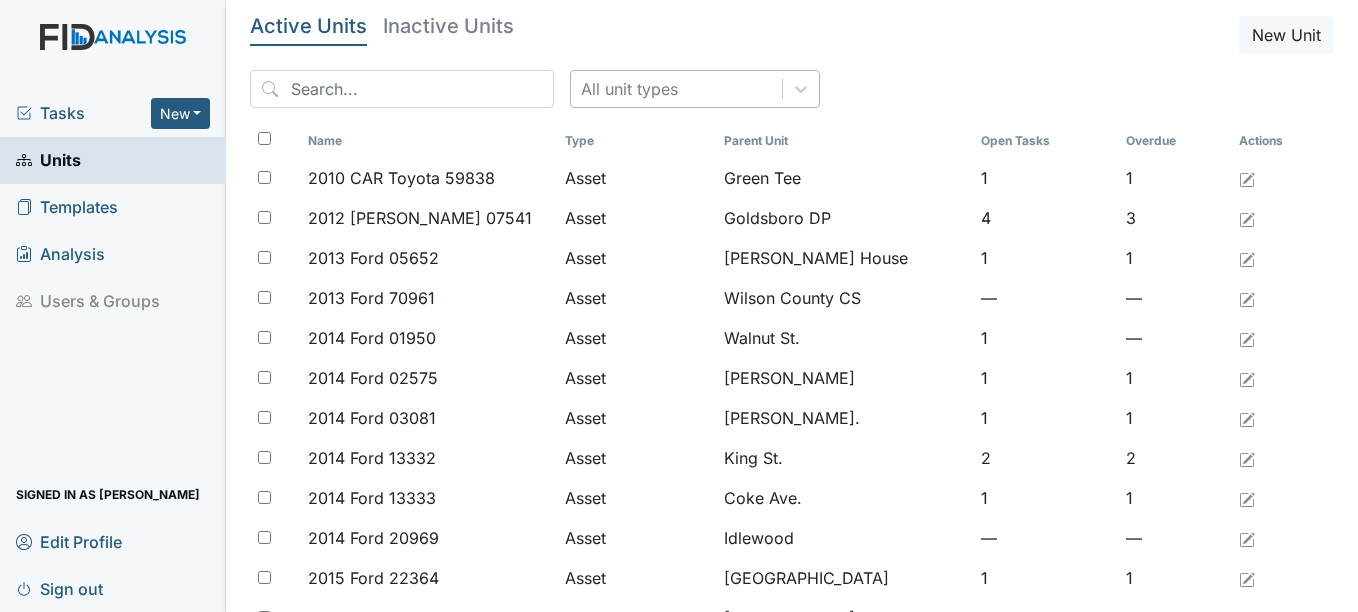 click on "All unit types" at bounding box center (629, 89) 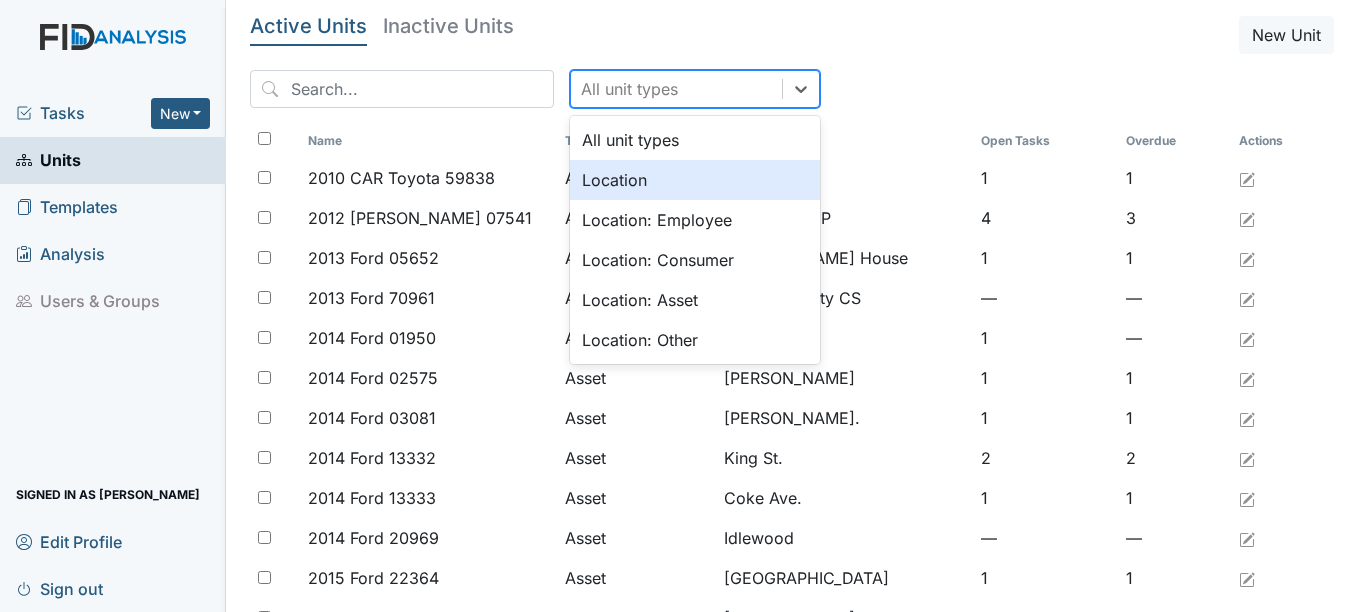 click on "Location" at bounding box center [695, 180] 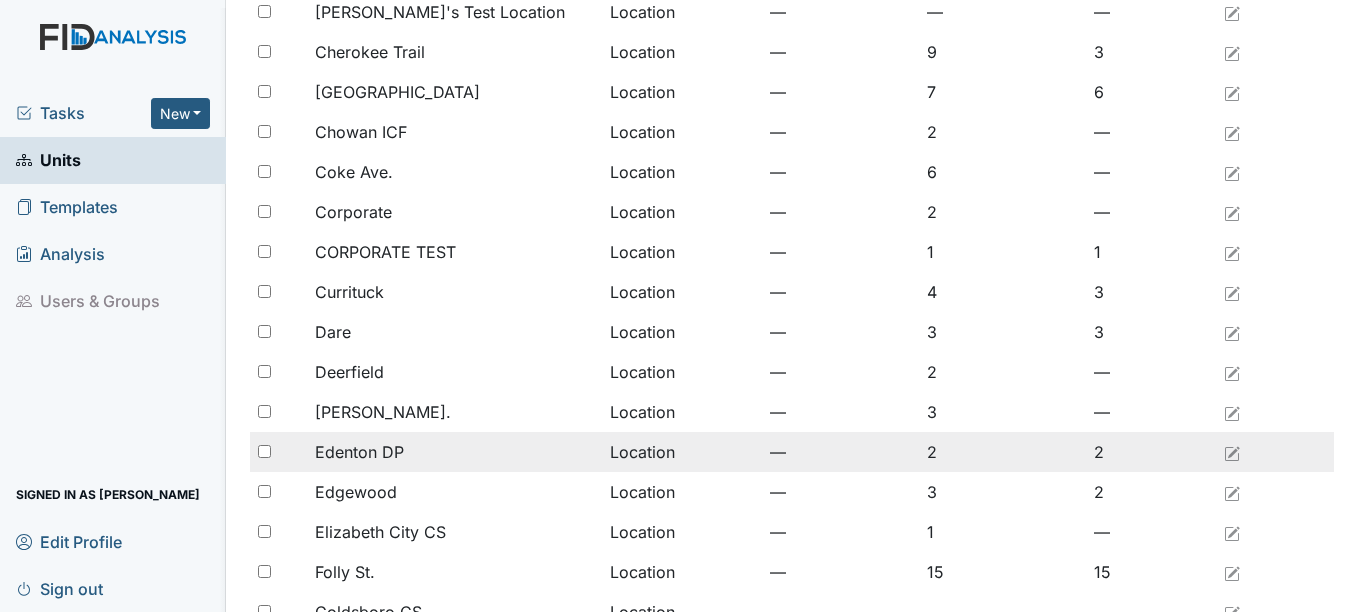 scroll, scrollTop: 400, scrollLeft: 0, axis: vertical 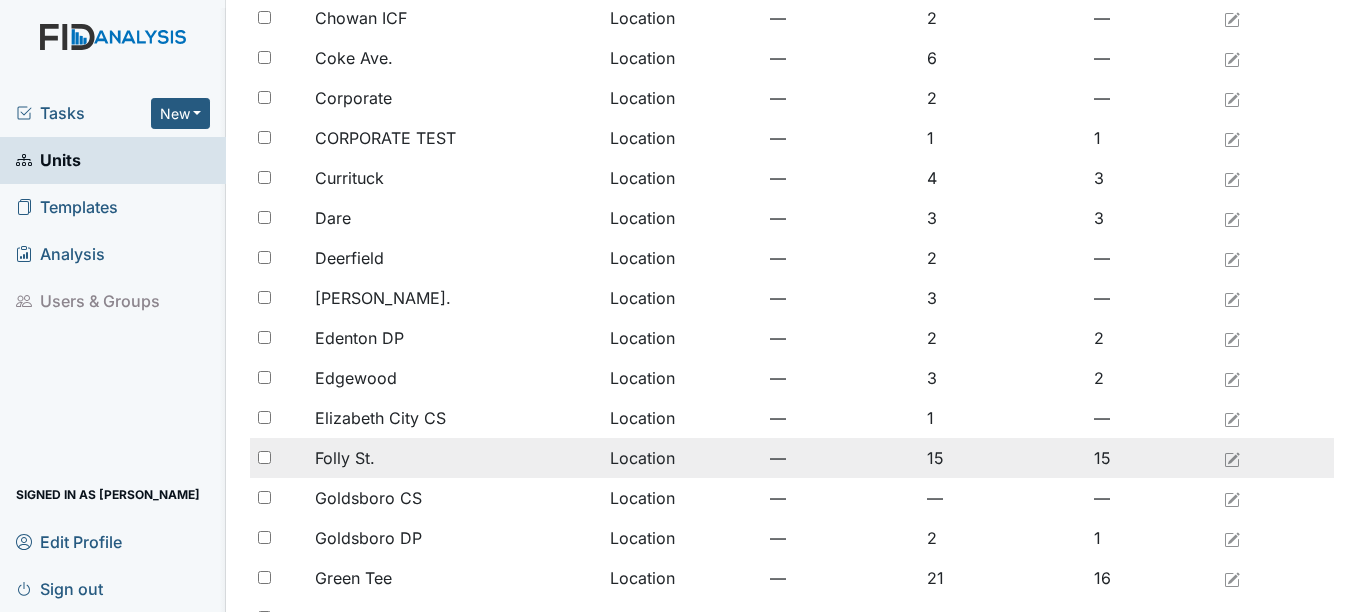 click on "Folly St." at bounding box center [454, 458] 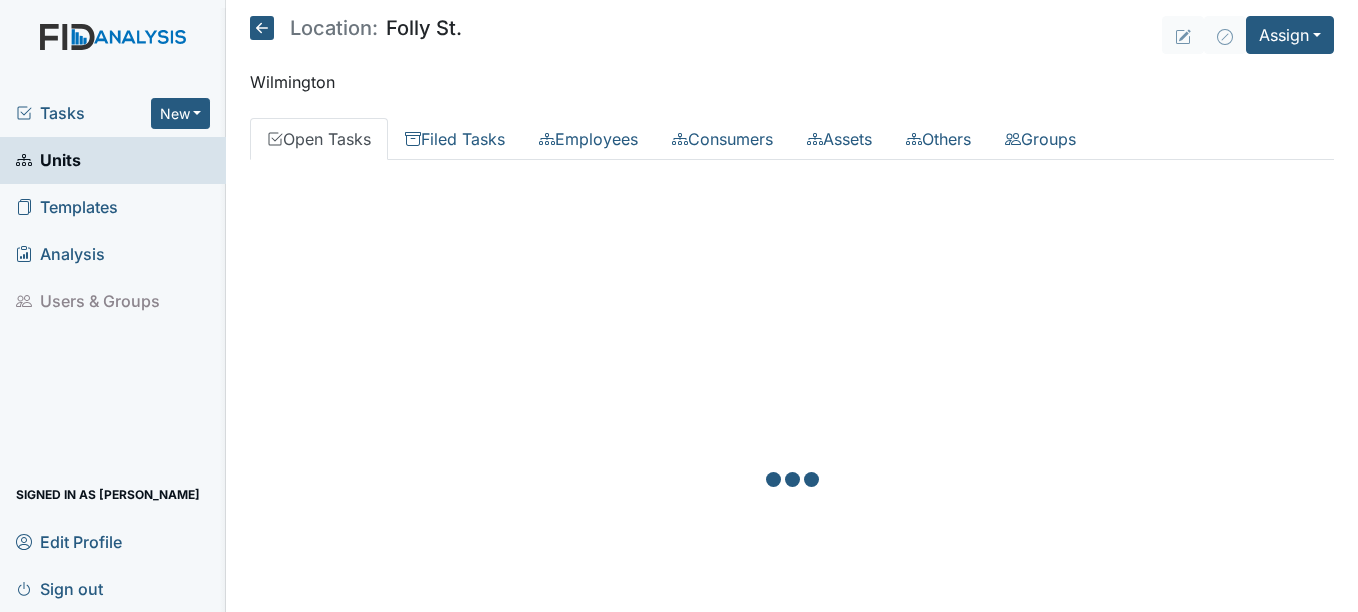 scroll, scrollTop: 0, scrollLeft: 0, axis: both 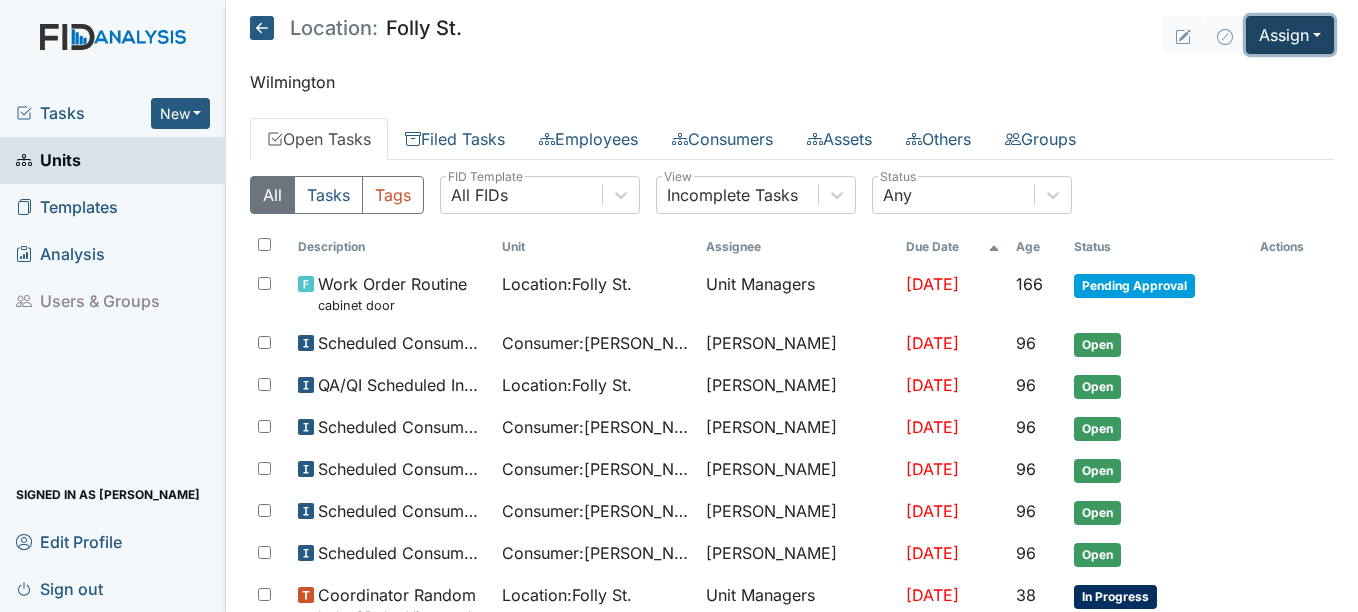 click on "Assign" at bounding box center [1290, 35] 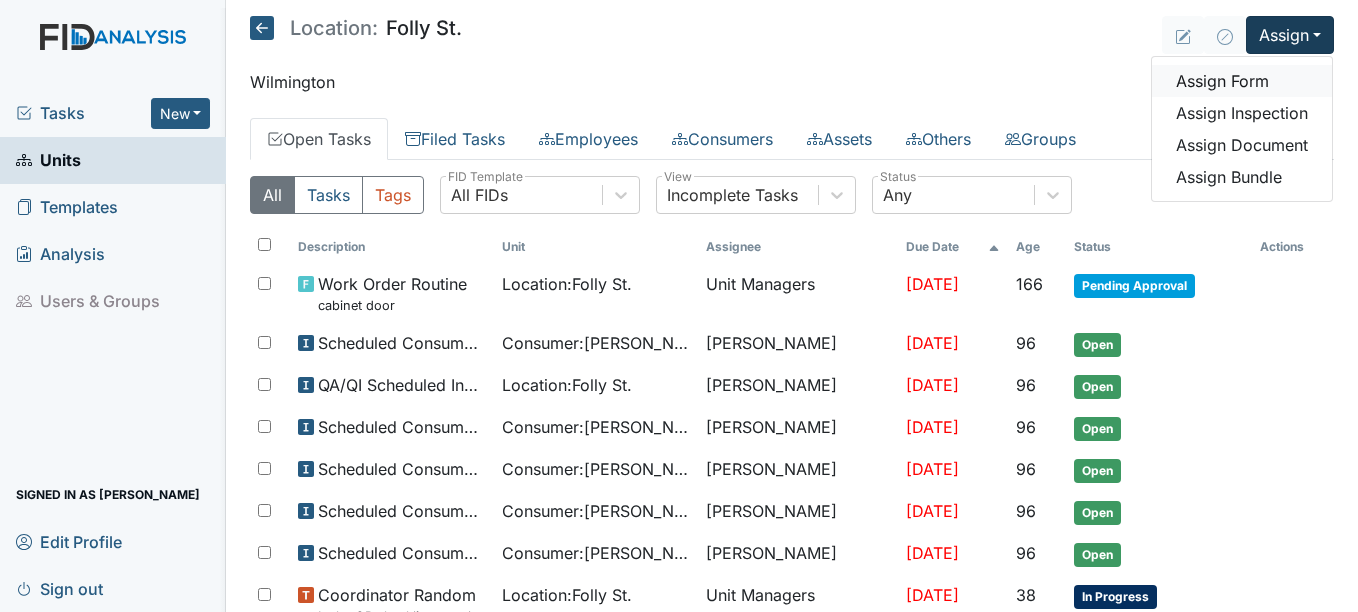 click on "Assign Form" at bounding box center (1242, 81) 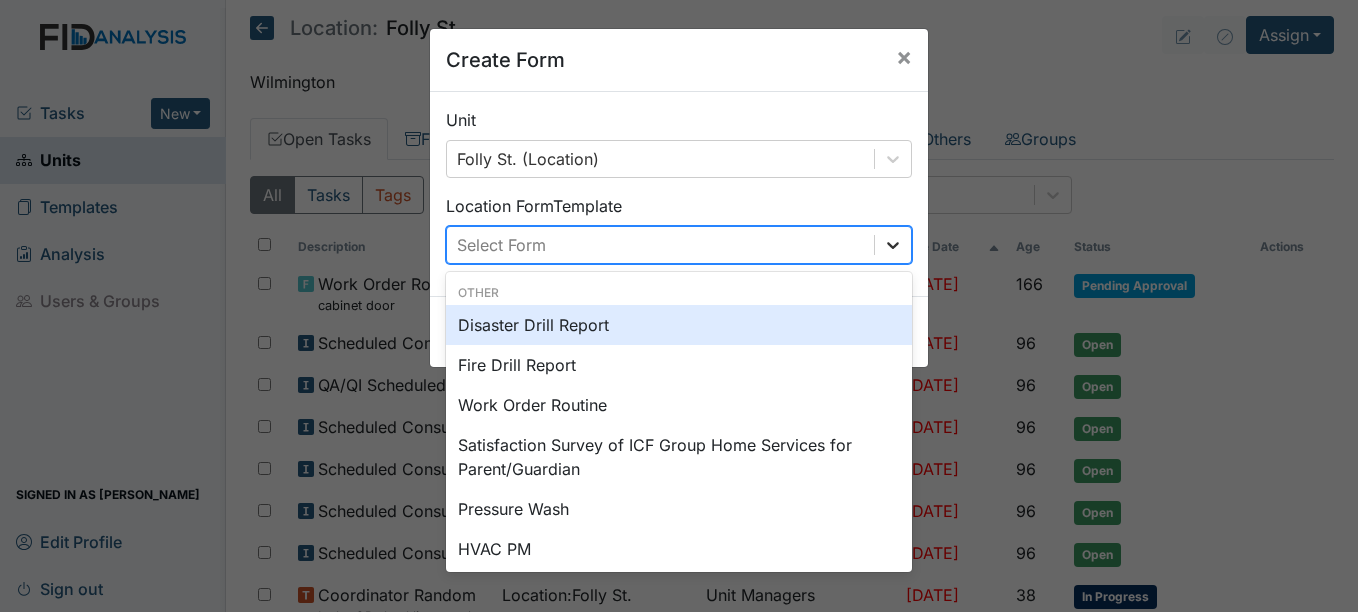 click 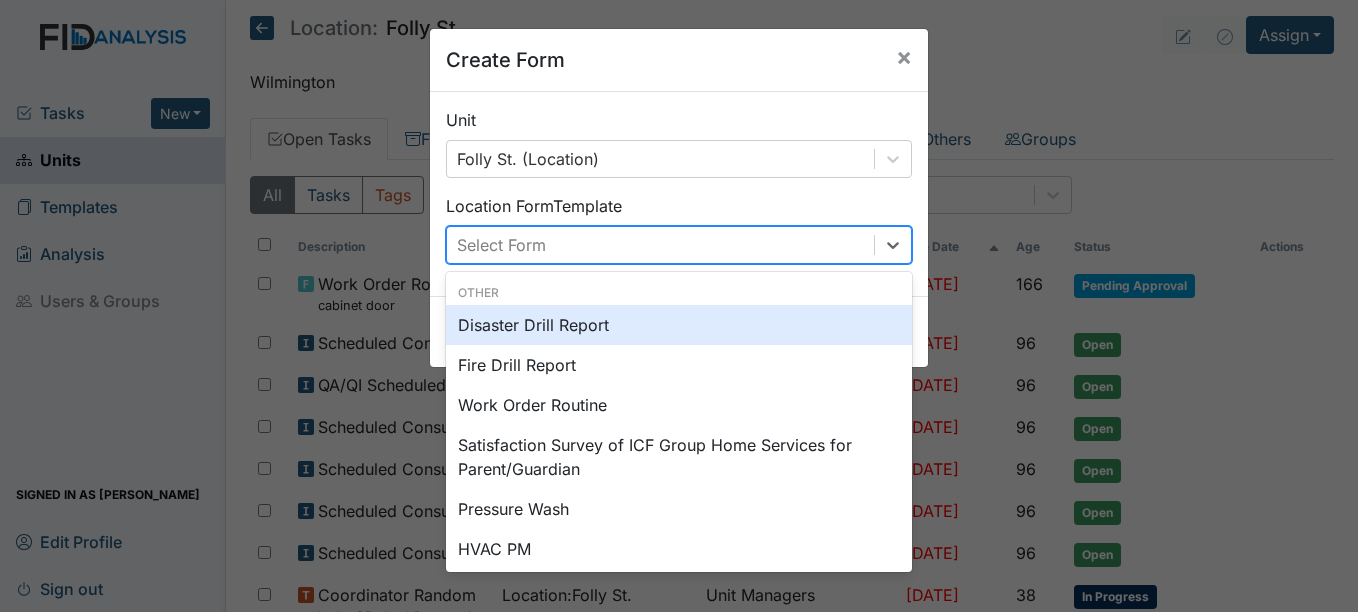 click on "Create Form   × Unit  Folly St. (Location)   Location   Form  Template      option Disaster Drill Report focused, 0 of 2. 11 results available. Use Up and Down to choose options, press Enter to select the currently focused option, press Escape to exit the menu, press Tab to select the option and exit the menu. Select Form Other Disaster Drill Report    Fire Drill Report Work Order Routine Satisfaction Survey of ICF Group Home Services for Parent/Guardian Pressure Wash HVAC PM IT Work Order CAMERA Work Order APPLIANCE PM  EMERGENCY Work Order  Bushes/Landscaping inspection Add Task" at bounding box center [679, 306] 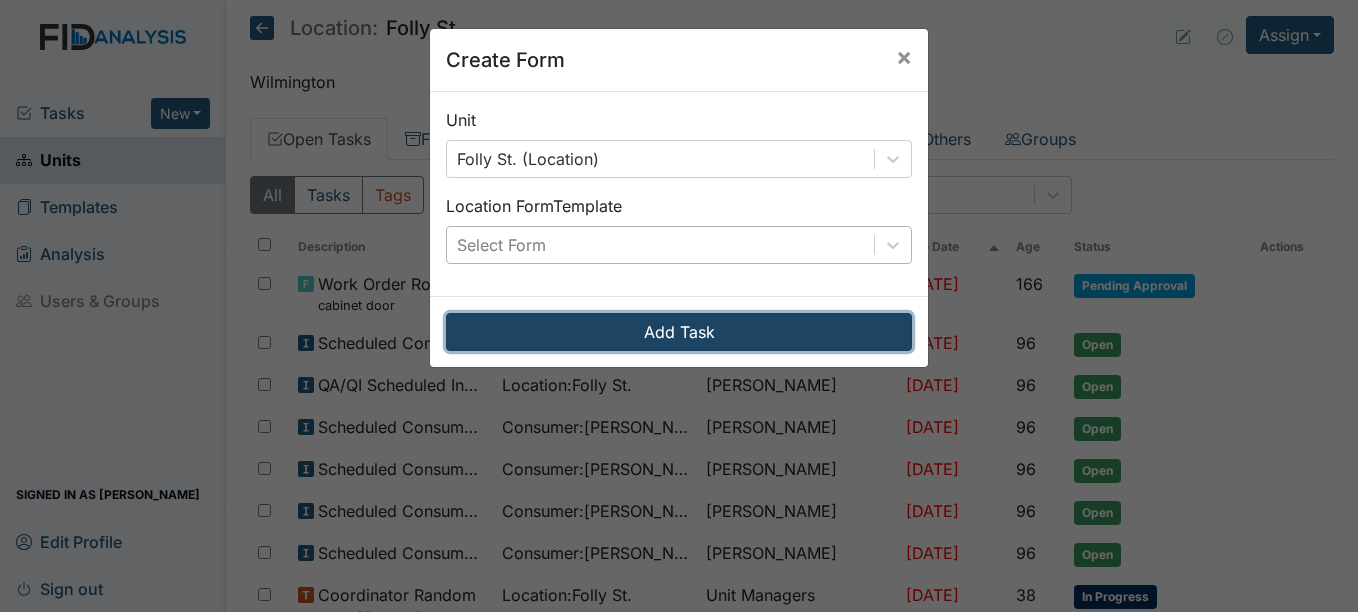 click on "Add Task" at bounding box center [679, 332] 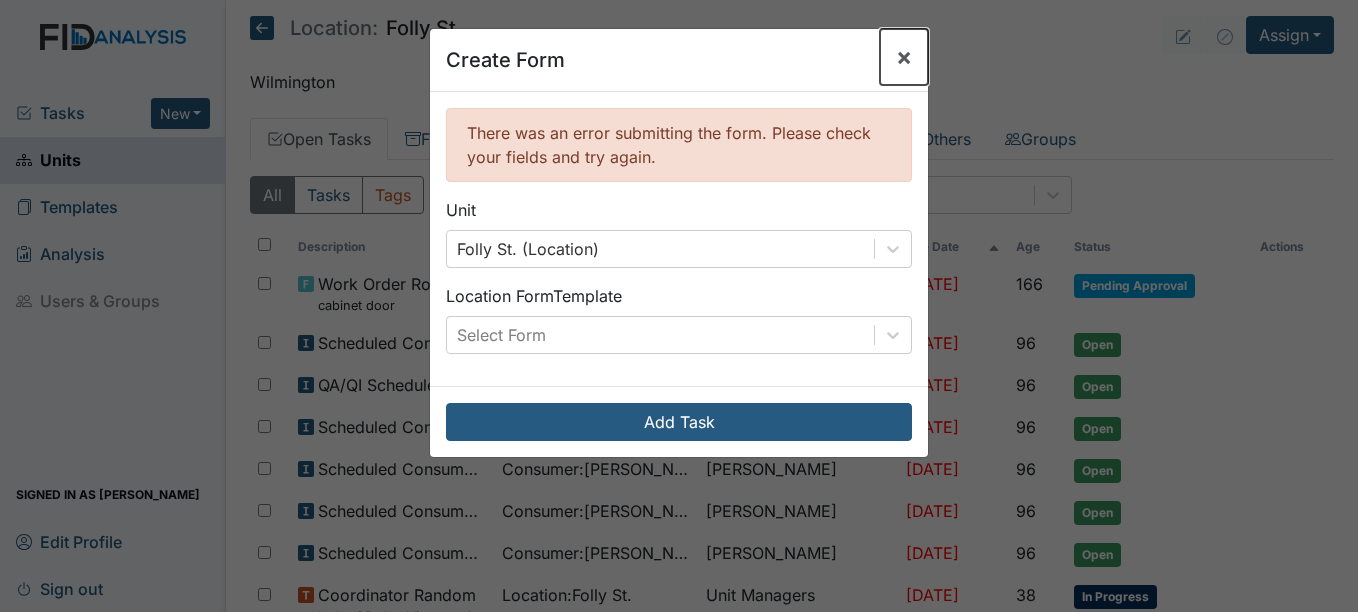 click on "×" at bounding box center [904, 56] 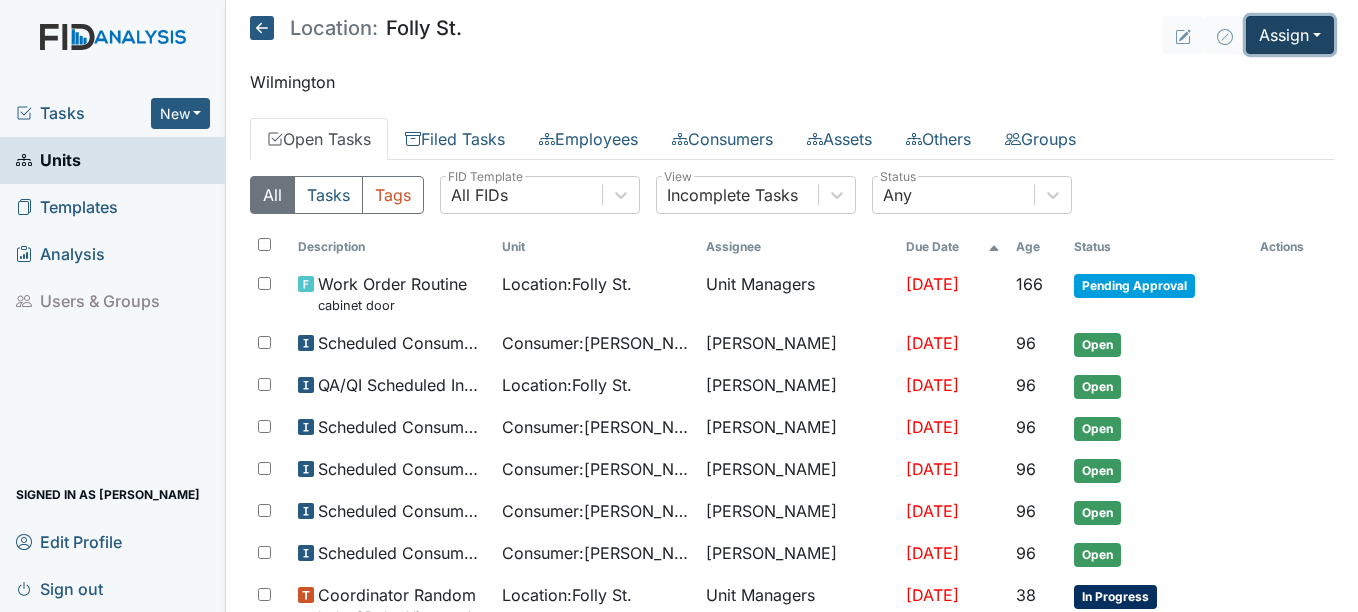 click on "Assign" at bounding box center [1290, 35] 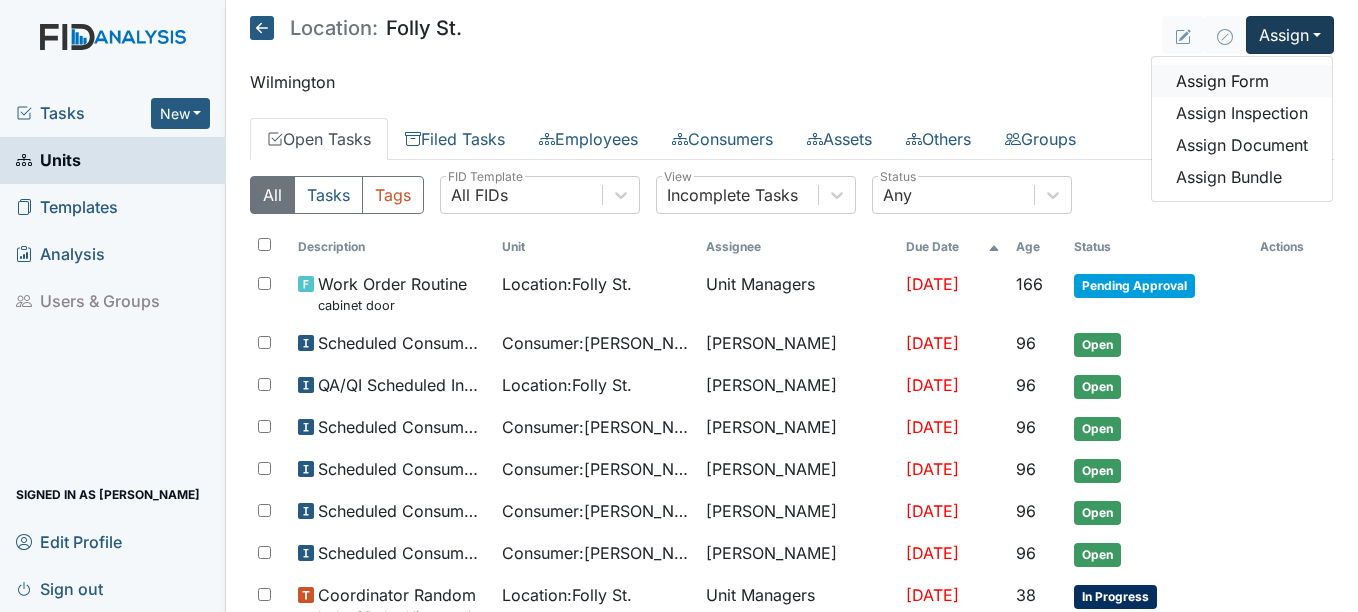 click on "Assign Form" at bounding box center [1242, 81] 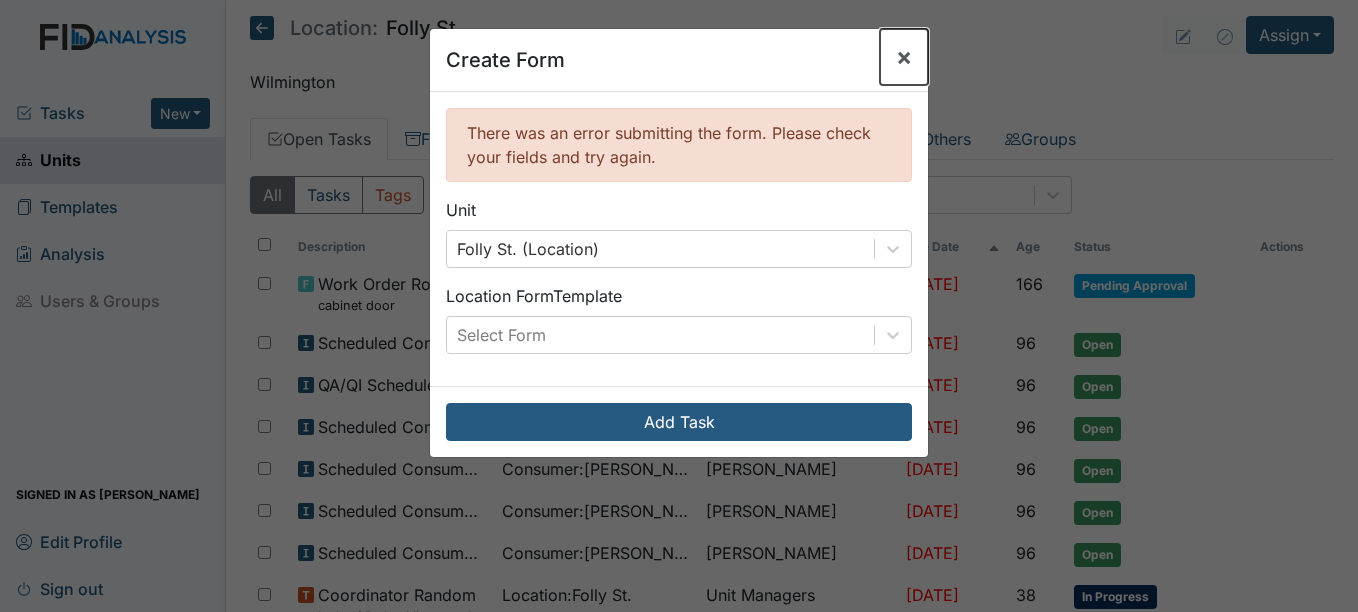 click on "×" at bounding box center [904, 56] 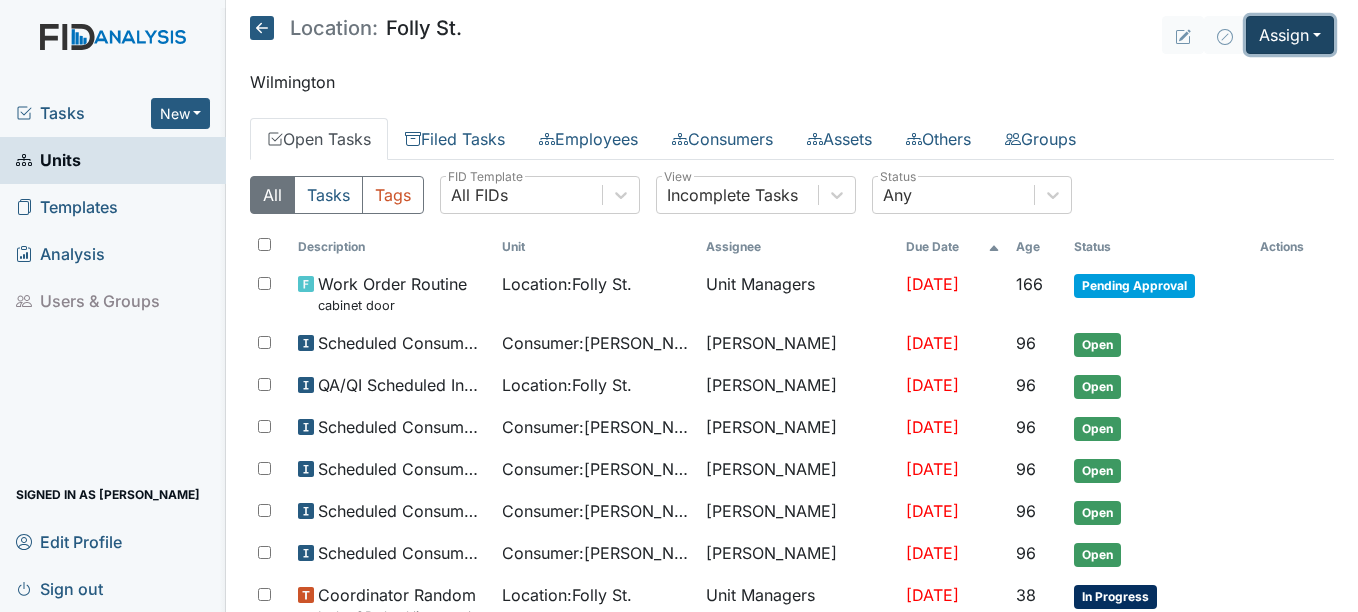 click on "Assign" at bounding box center [1290, 35] 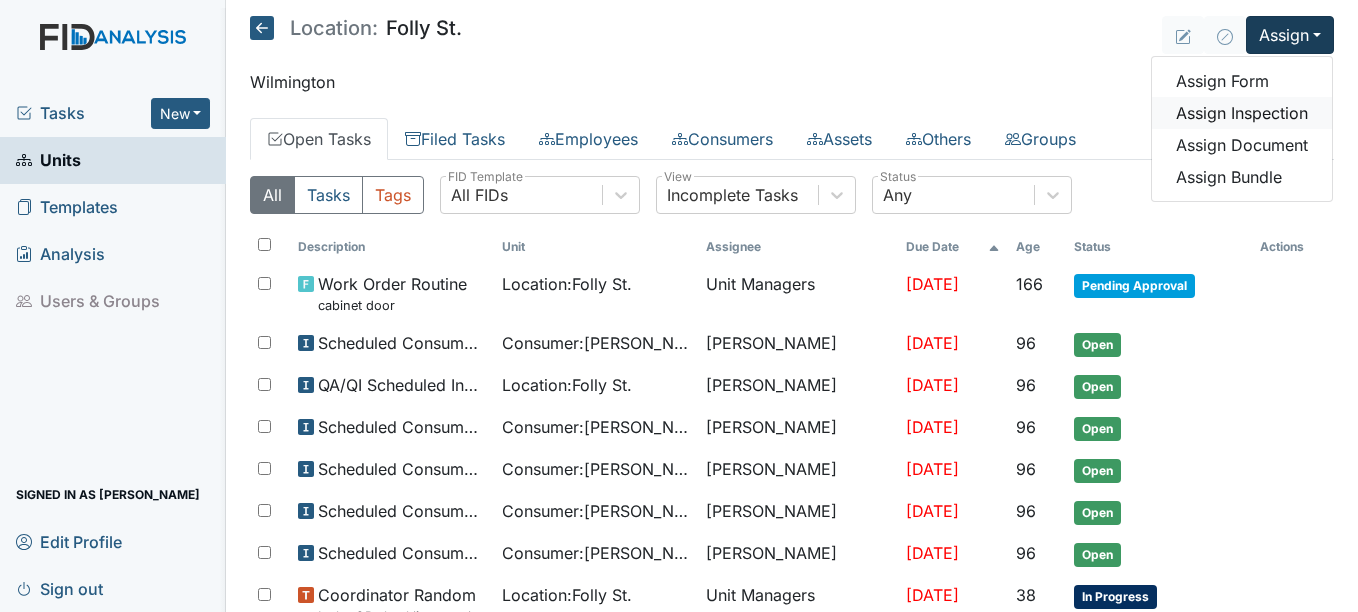 click on "Assign Inspection" at bounding box center (1242, 113) 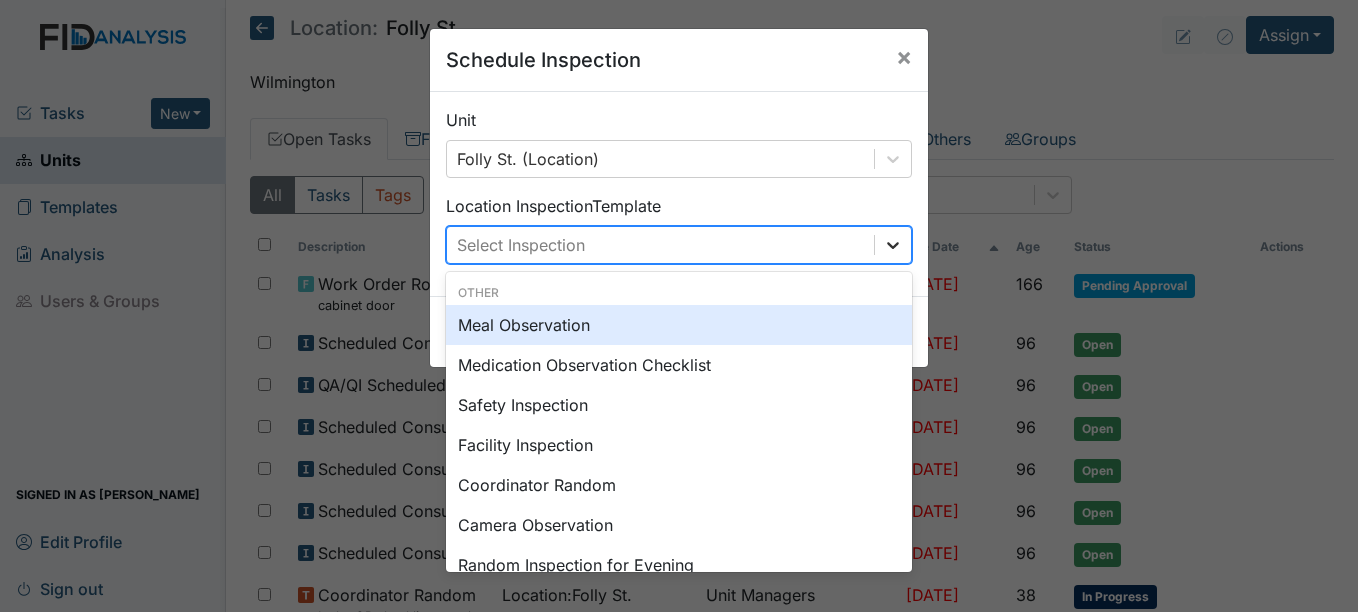 click 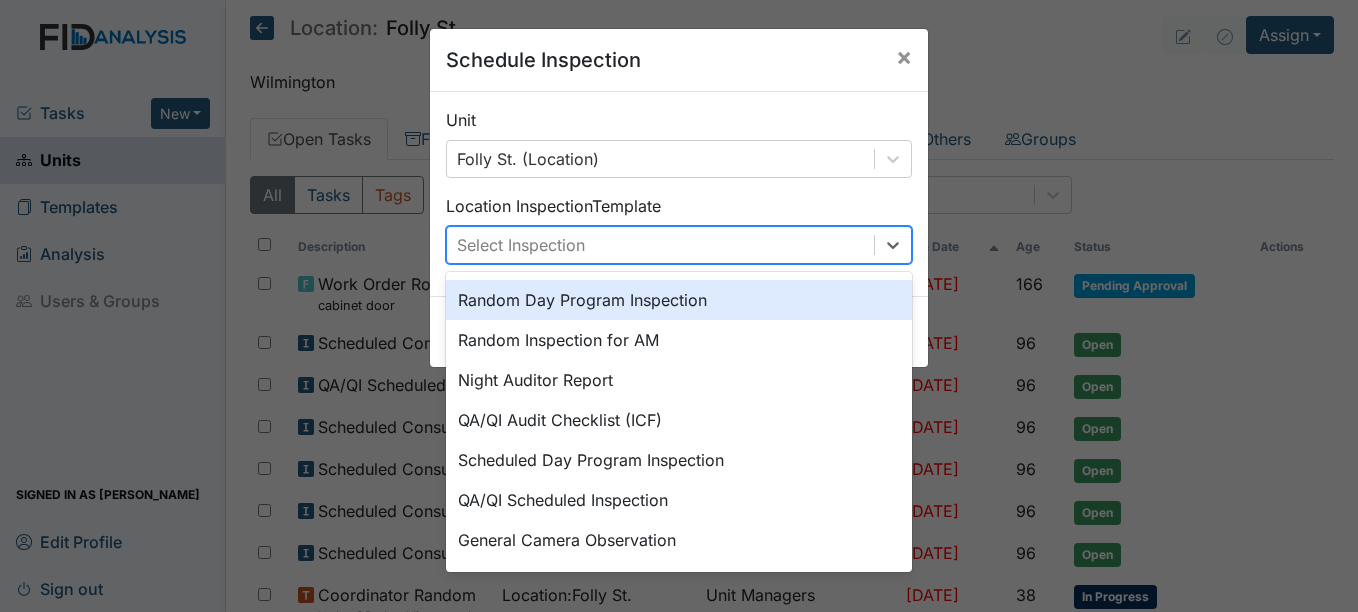 scroll, scrollTop: 0, scrollLeft: 0, axis: both 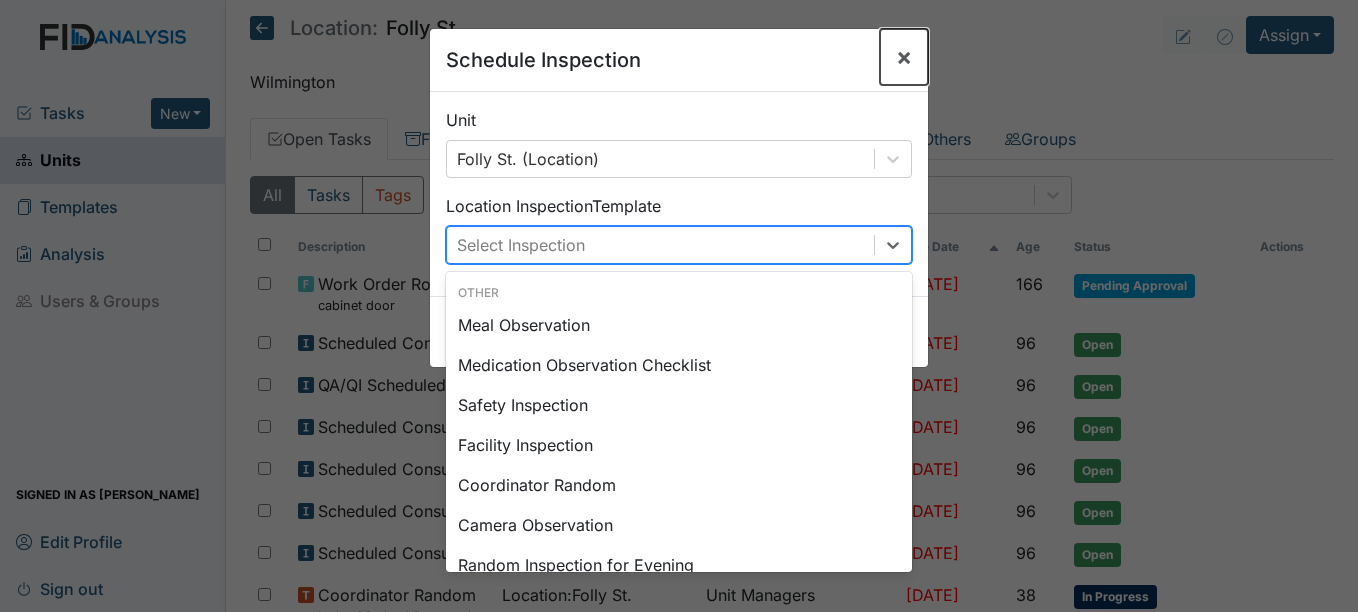 click on "×" at bounding box center [904, 56] 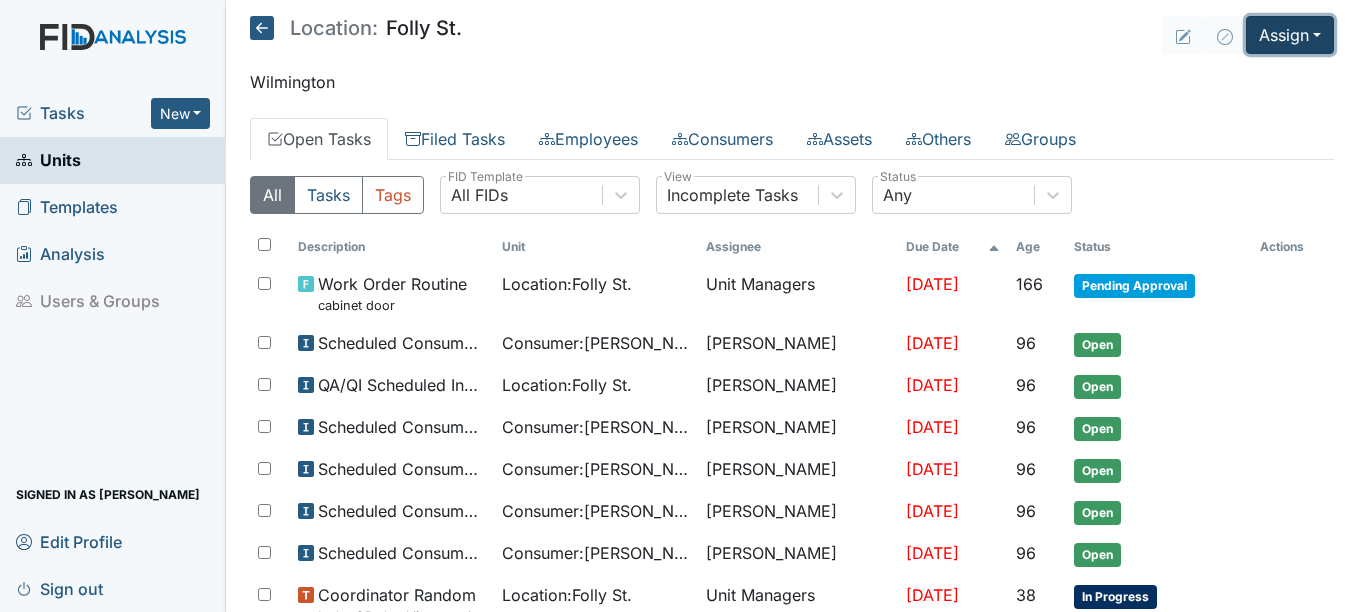 click on "Assign" at bounding box center [1290, 35] 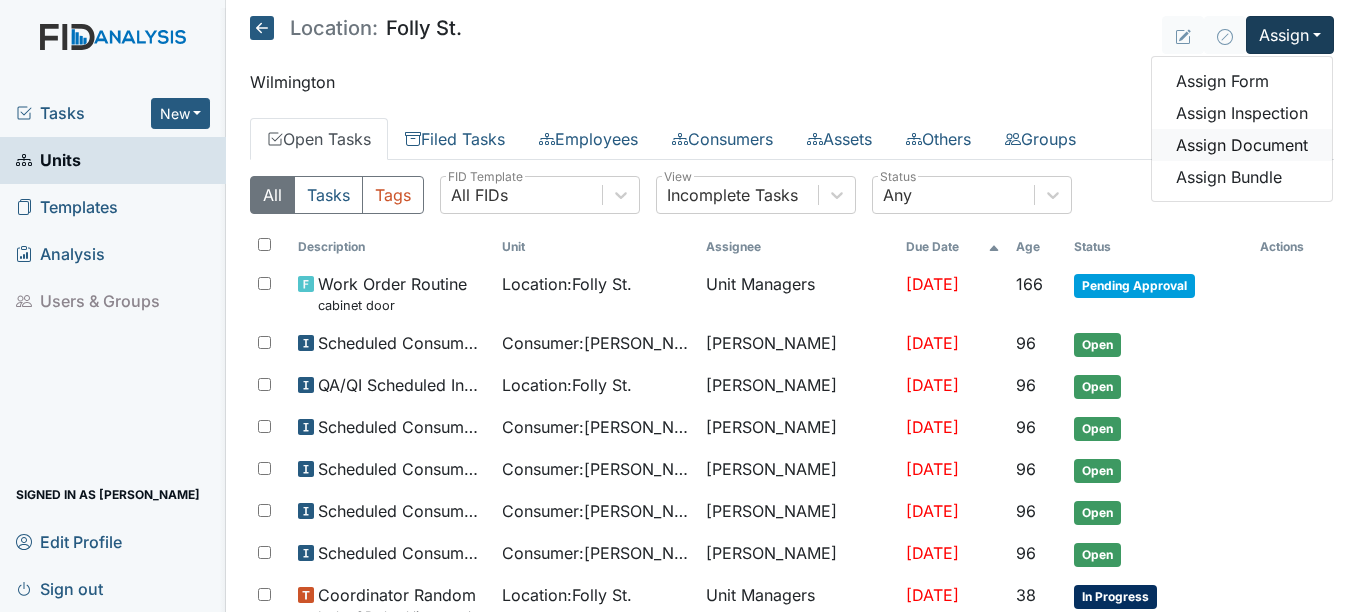 click on "Assign Document" at bounding box center (1242, 145) 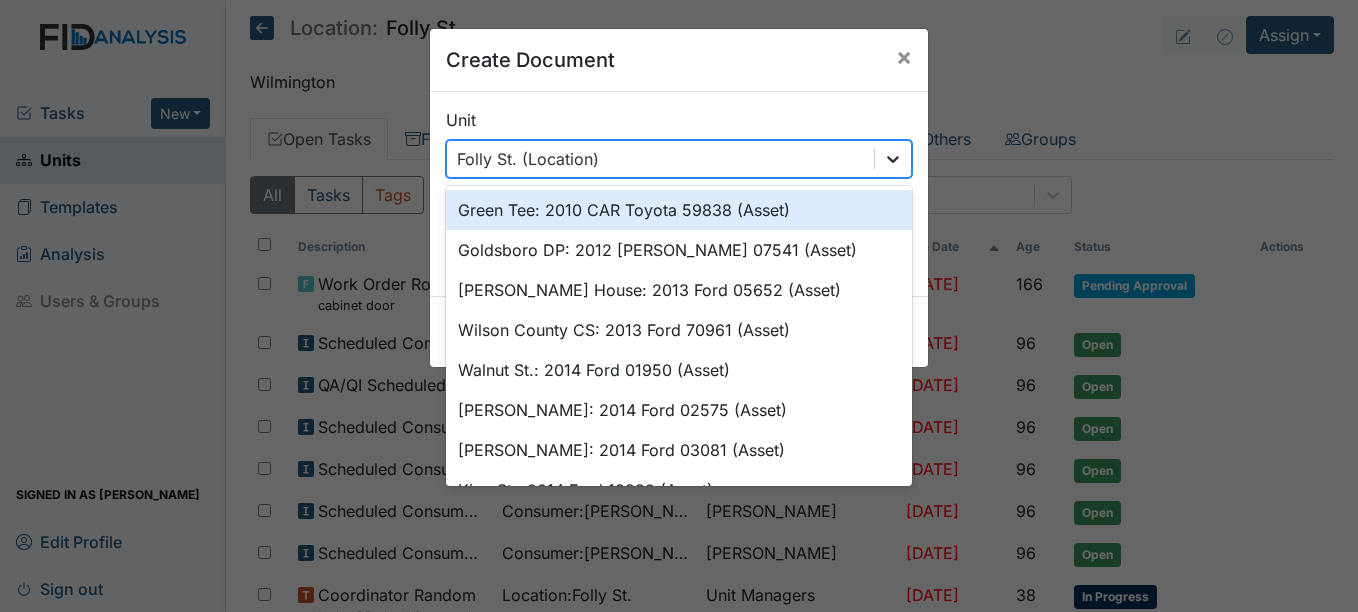 click at bounding box center [893, 159] 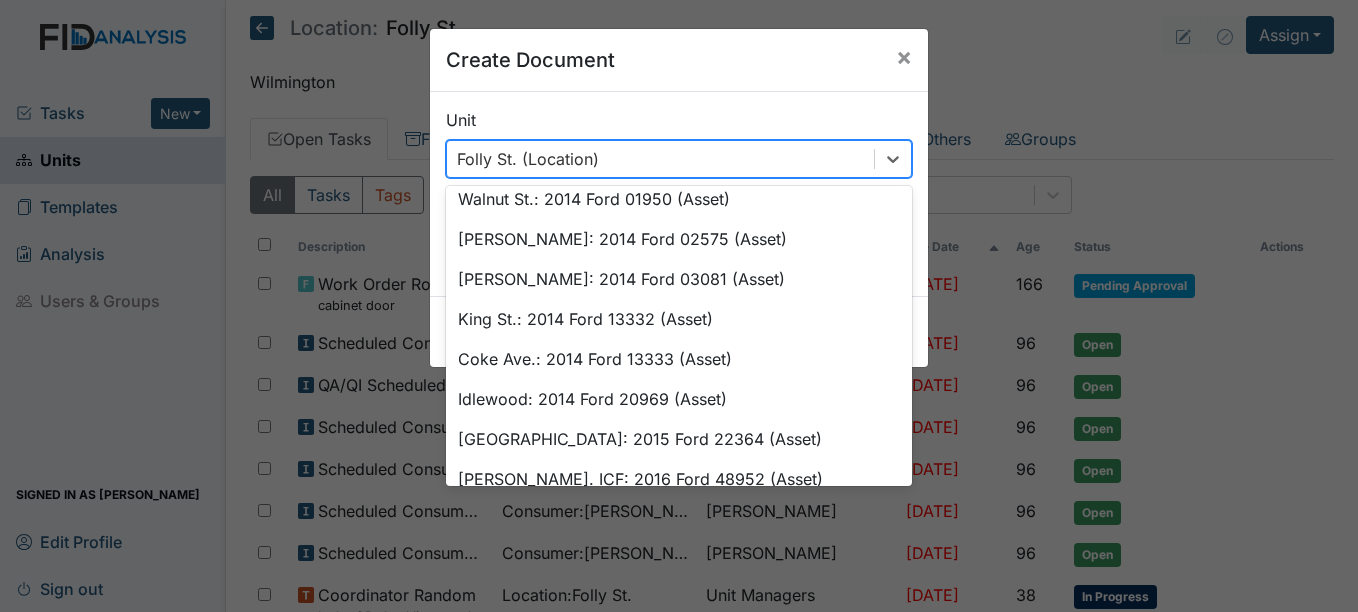 scroll, scrollTop: 0, scrollLeft: 0, axis: both 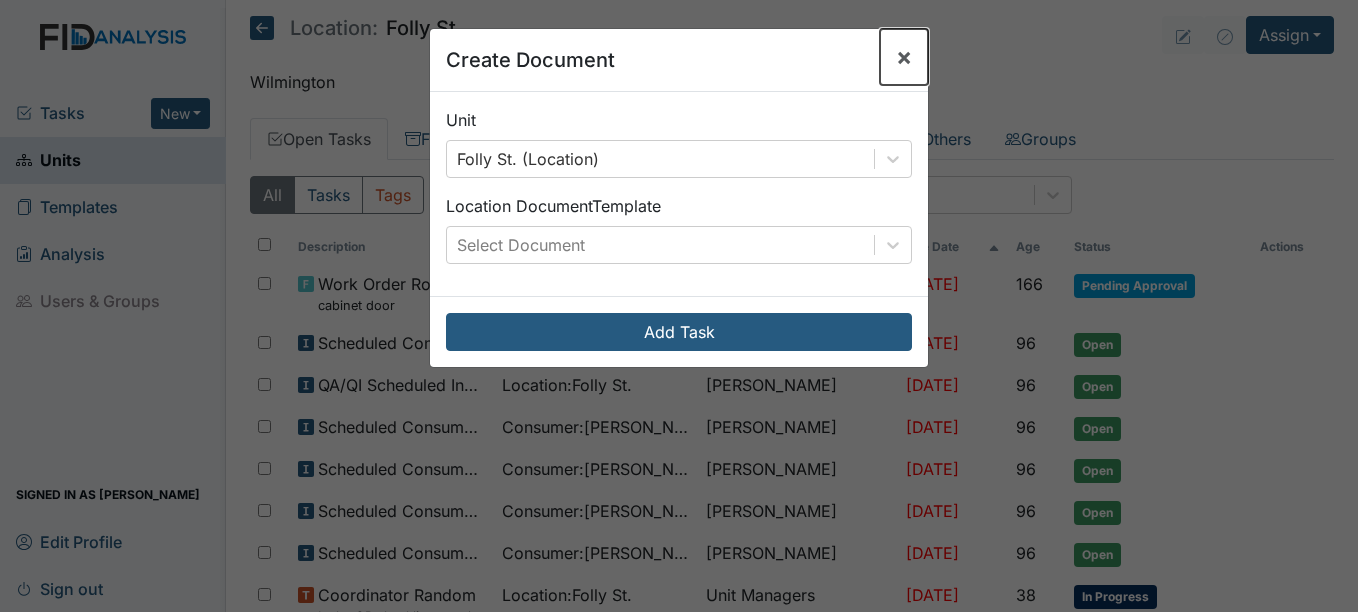 click on "×" at bounding box center (904, 57) 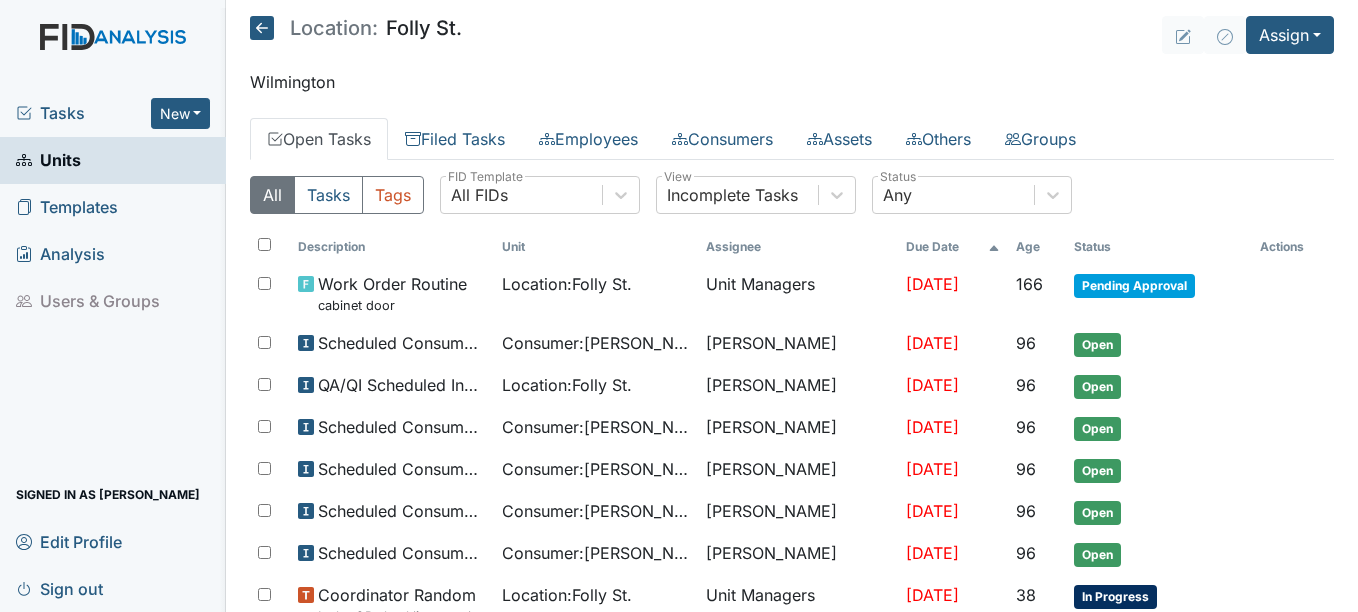 click on "Location:
Folly St.
Assign
Assign Form
Assign Inspection
Assign Document
Assign Bundle
Wilmington
Open Tasks
Filed Tasks
Employees
Consumers
Assets
Others
Groups
All   Tasks   Tags   All FIDs FID Template Incomplete Tasks View Any Status Description Unit Assignee Due Date Age Status Actions Work Order Routine cabinet door  Location :  Folly St. Unit Managers Feb 19, 2025 166 Pending Approval Scheduled Consumer Chart Review Consumer :  Russo, Richard Kim McIntyre May 31, 2025 96 Open QA/QI Scheduled Inspection Location :  Folly St. Kim McIntyre May 31, 2025 96 Open Scheduled Consumer Chart Review Consumer :  Bridges, Derrick Kim McIntyre May 31, 2025 96 Open Scheduled Consumer Chart Review Consumer :  Criswell, Beverly Kim McIntyre May 31, 2025 96 Open Consumer :  Kim McIntyre" at bounding box center (792, 306) 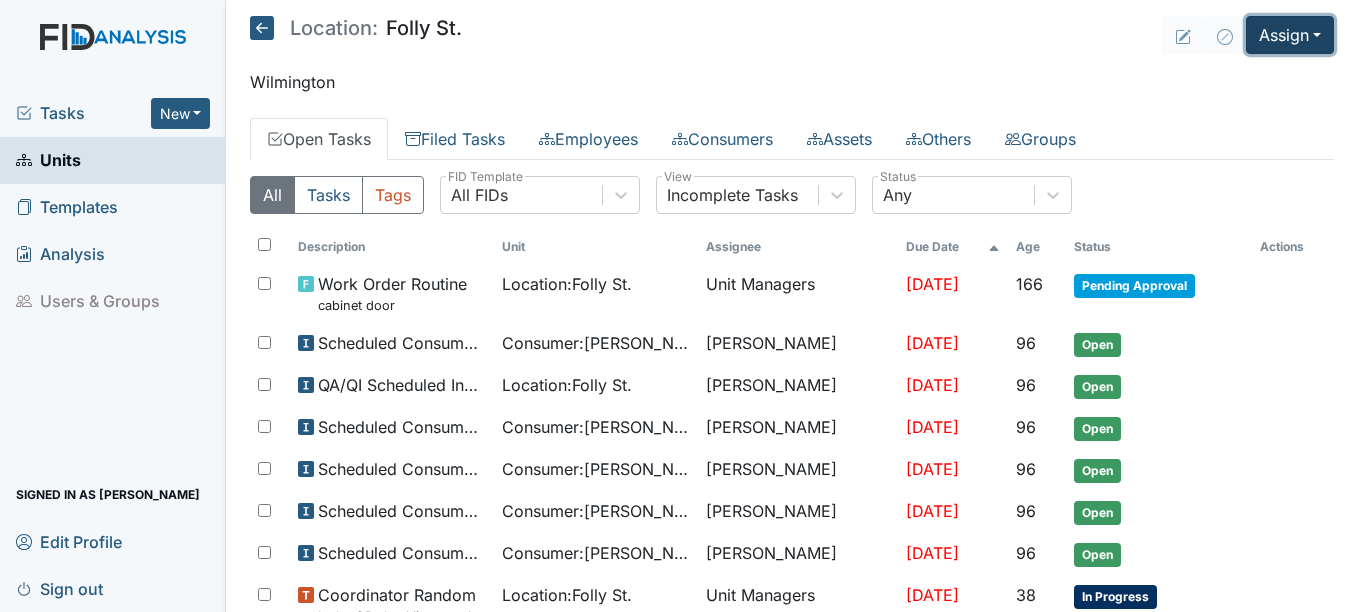 click on "Assign" at bounding box center (1290, 35) 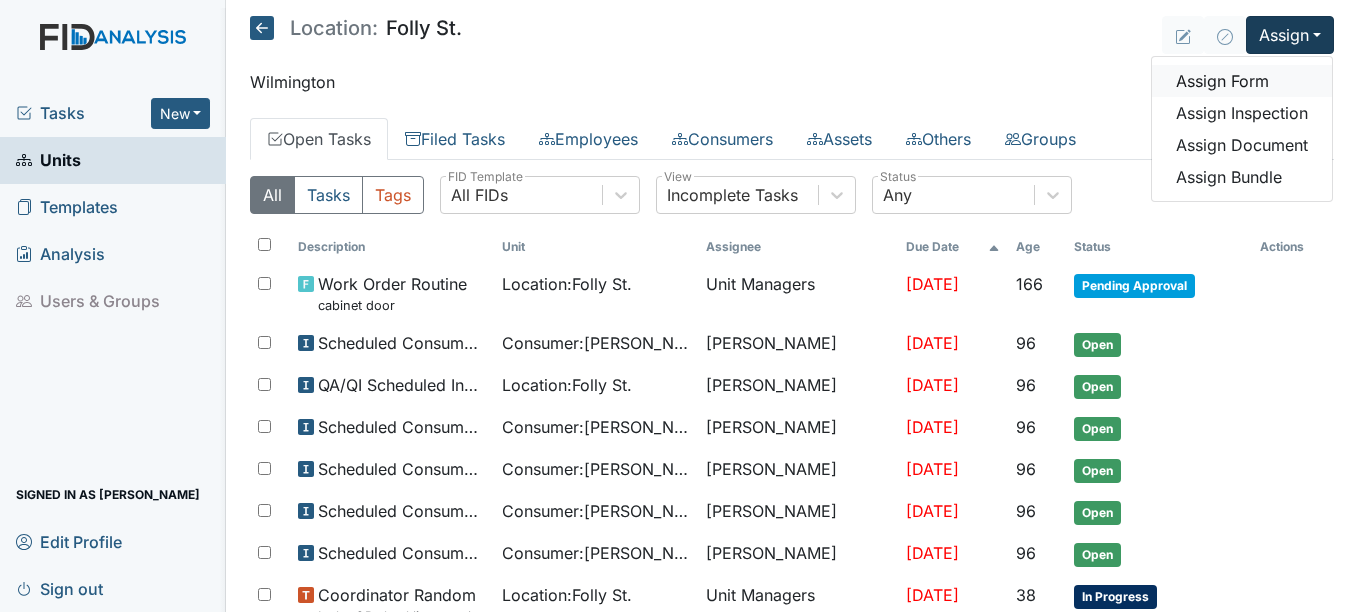 click on "Assign Form" at bounding box center [1242, 81] 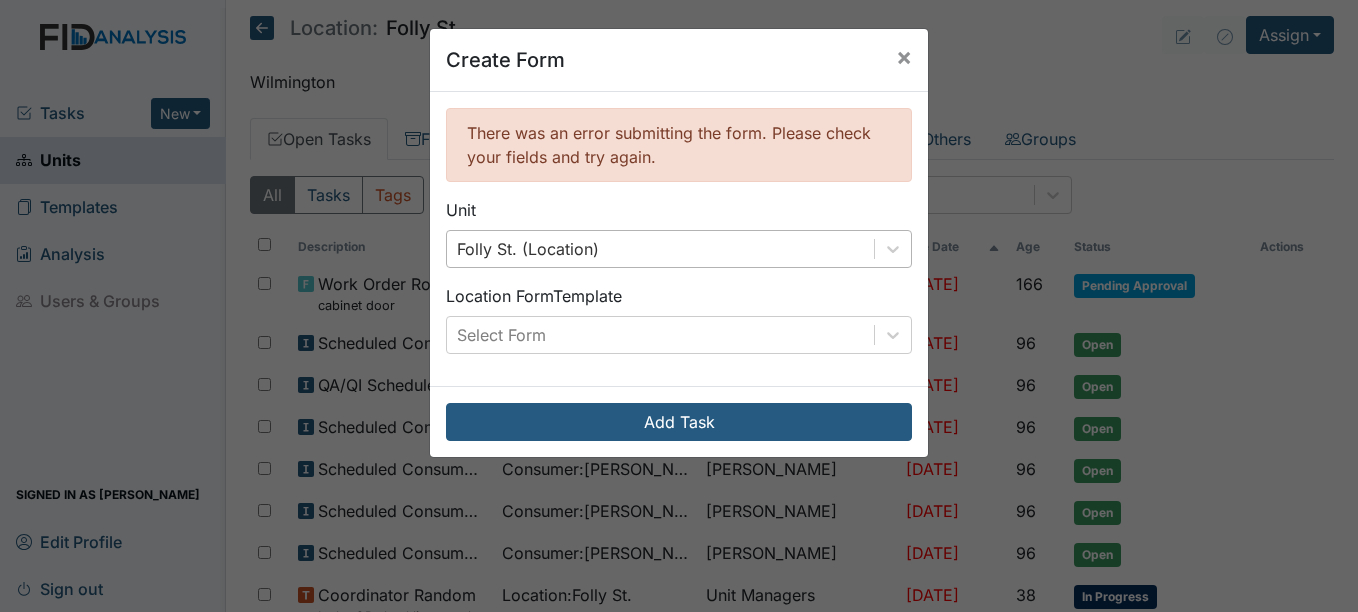 click on "Folly St. (Location)" at bounding box center [660, 249] 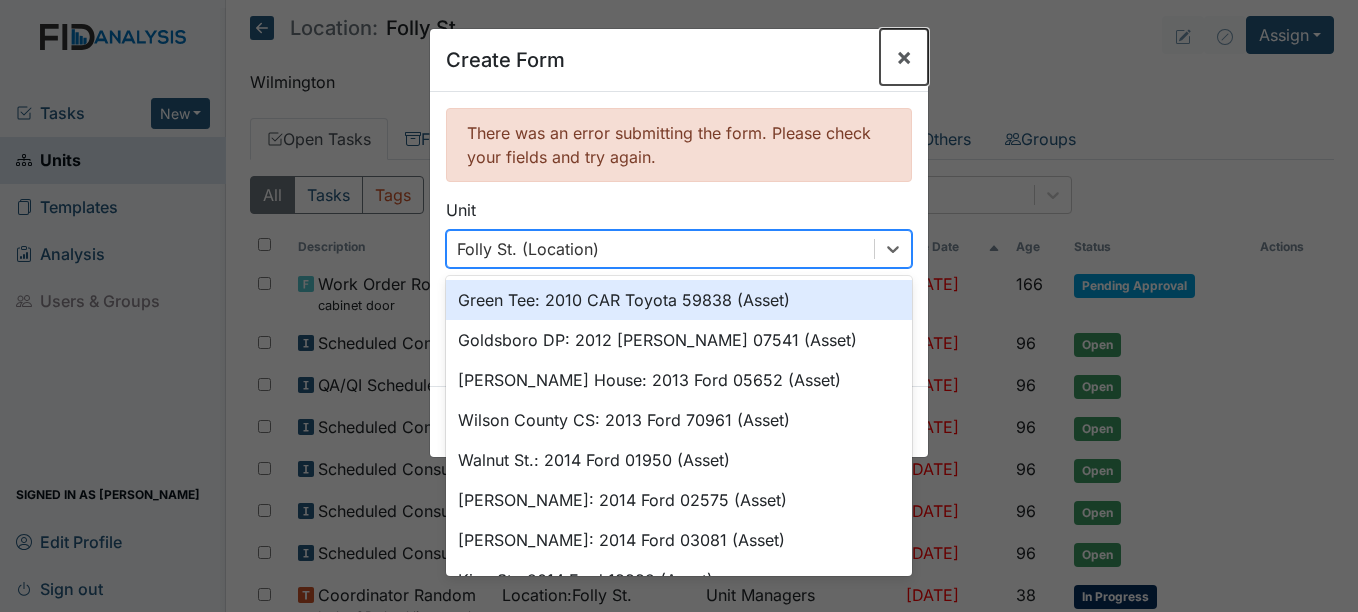 drag, startPoint x: 888, startPoint y: 45, endPoint x: 924, endPoint y: 51, distance: 36.496574 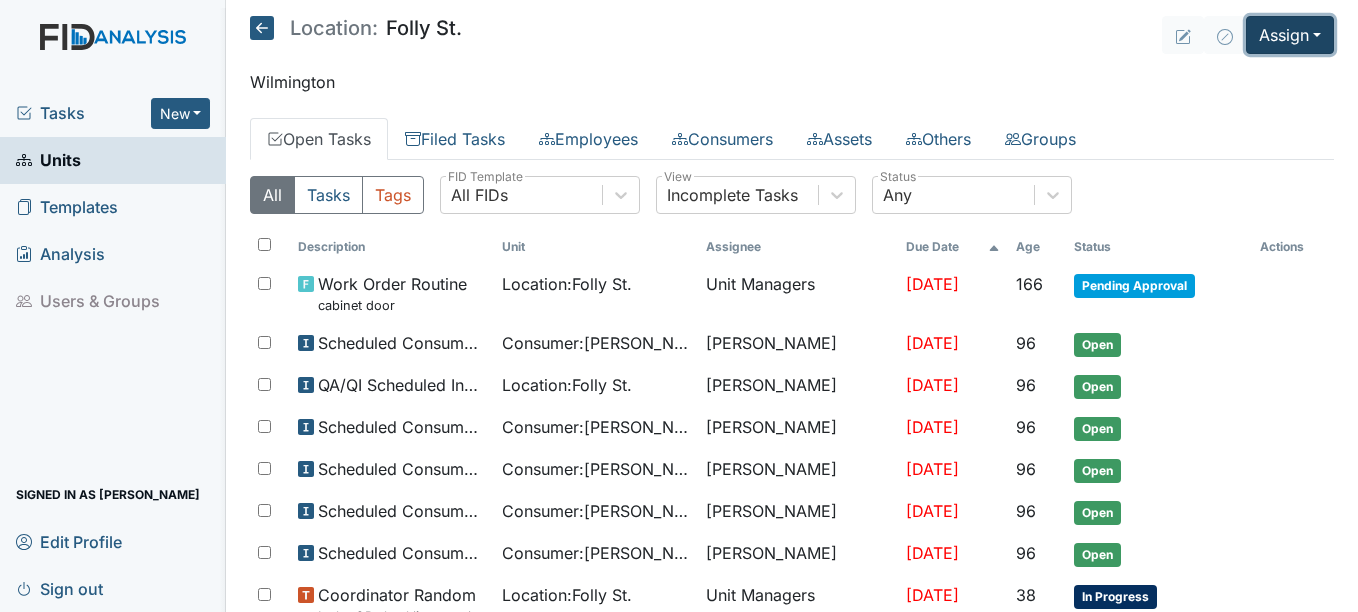 click on "Assign" at bounding box center [1290, 35] 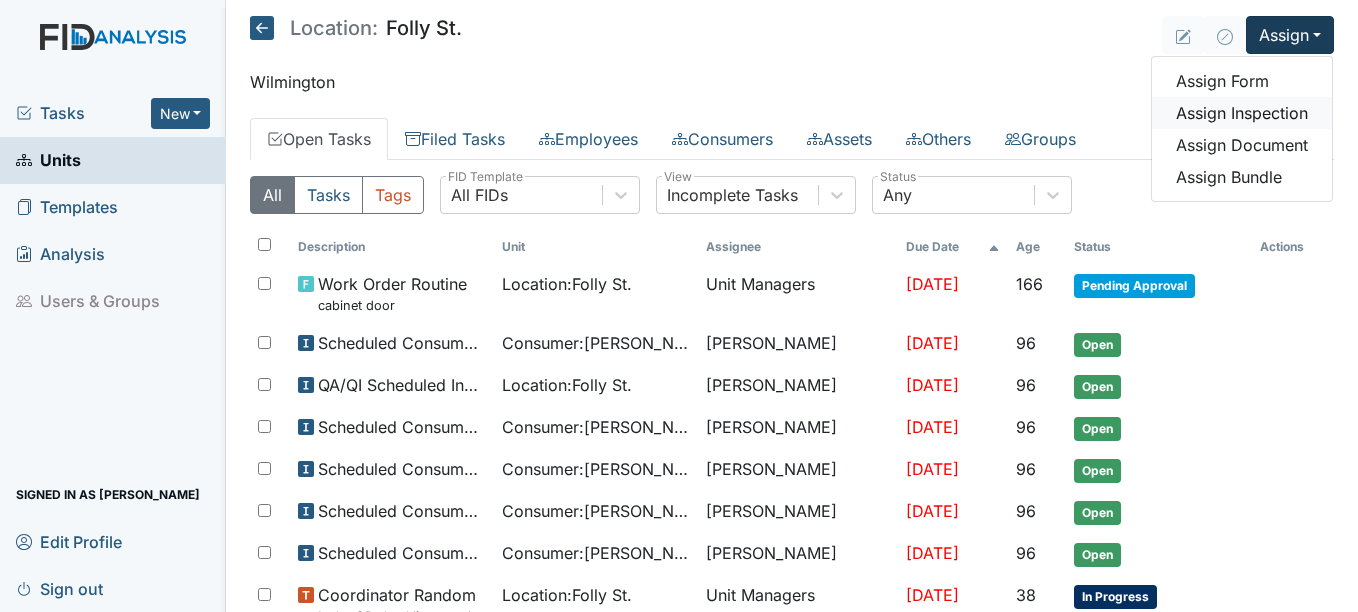click on "Assign Inspection" at bounding box center [1242, 113] 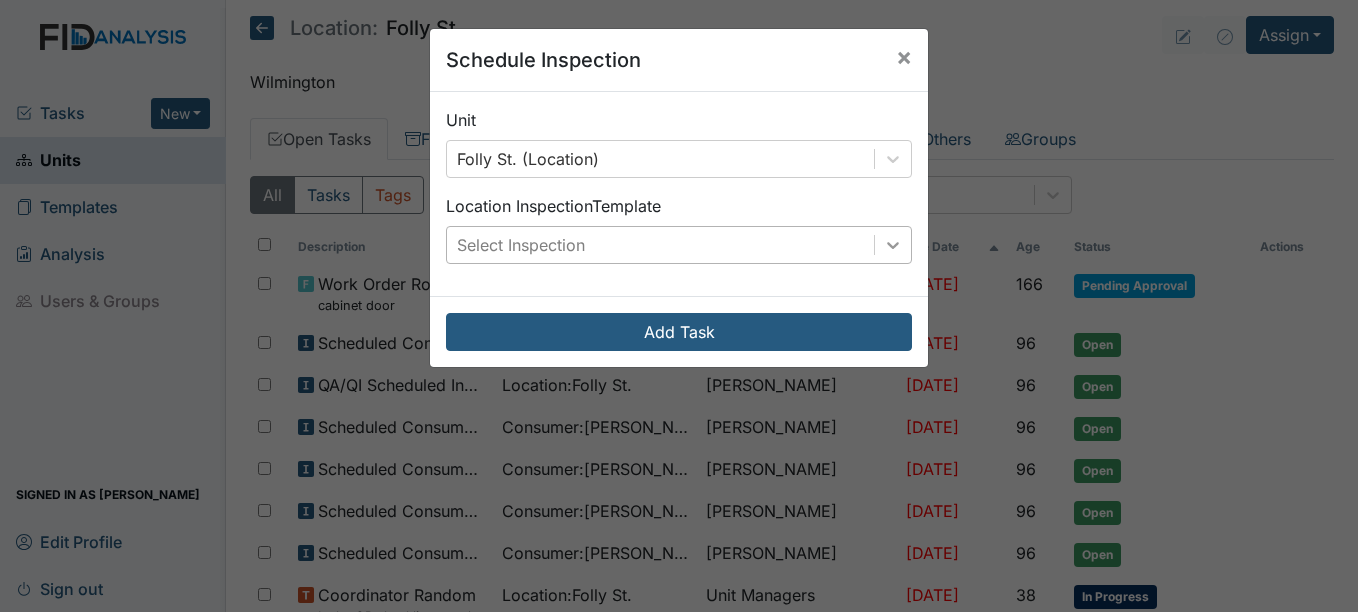 click 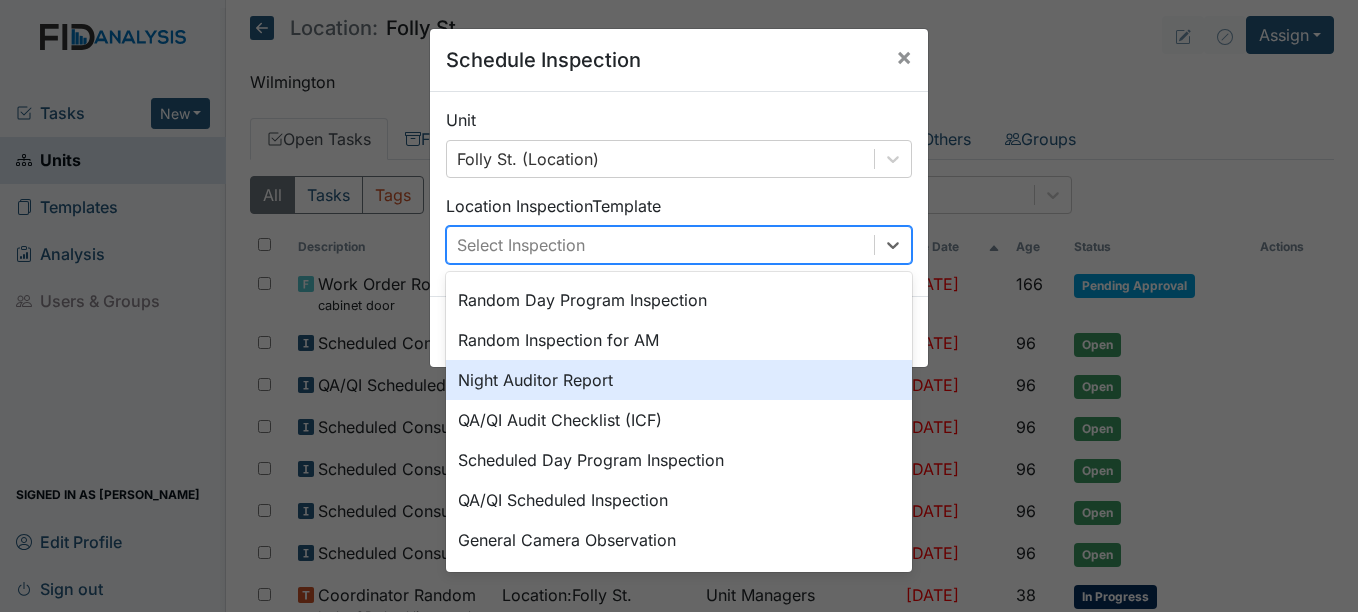 scroll, scrollTop: 0, scrollLeft: 0, axis: both 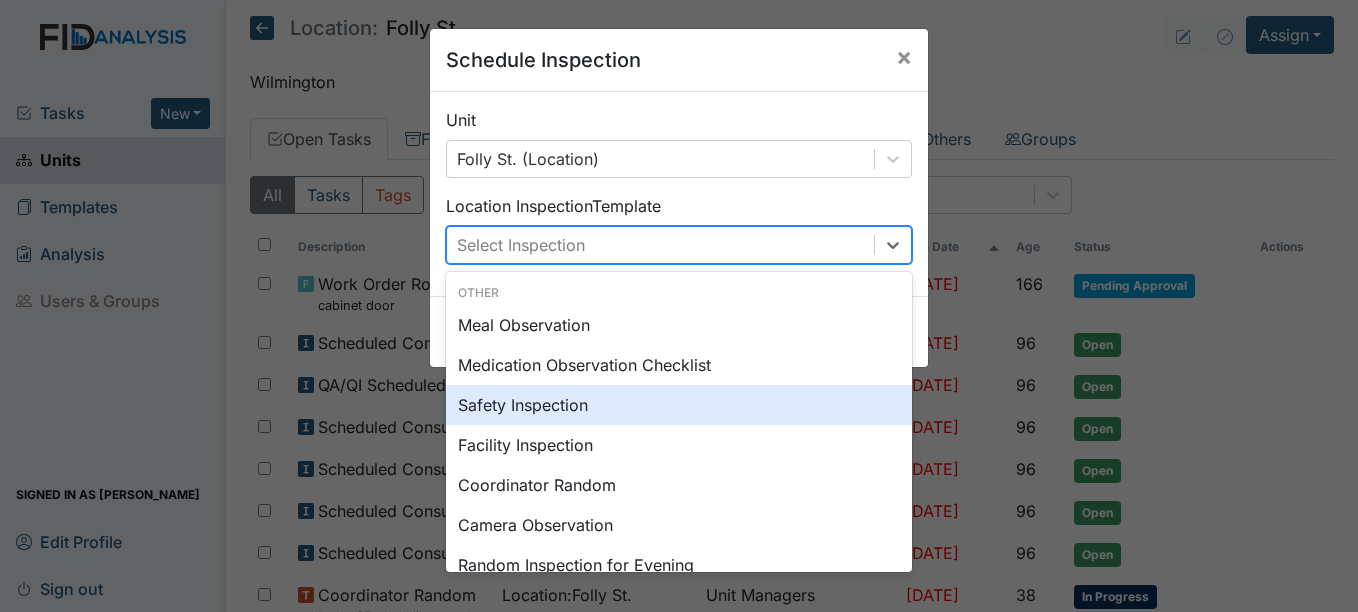 click on "Safety Inspection" at bounding box center (679, 405) 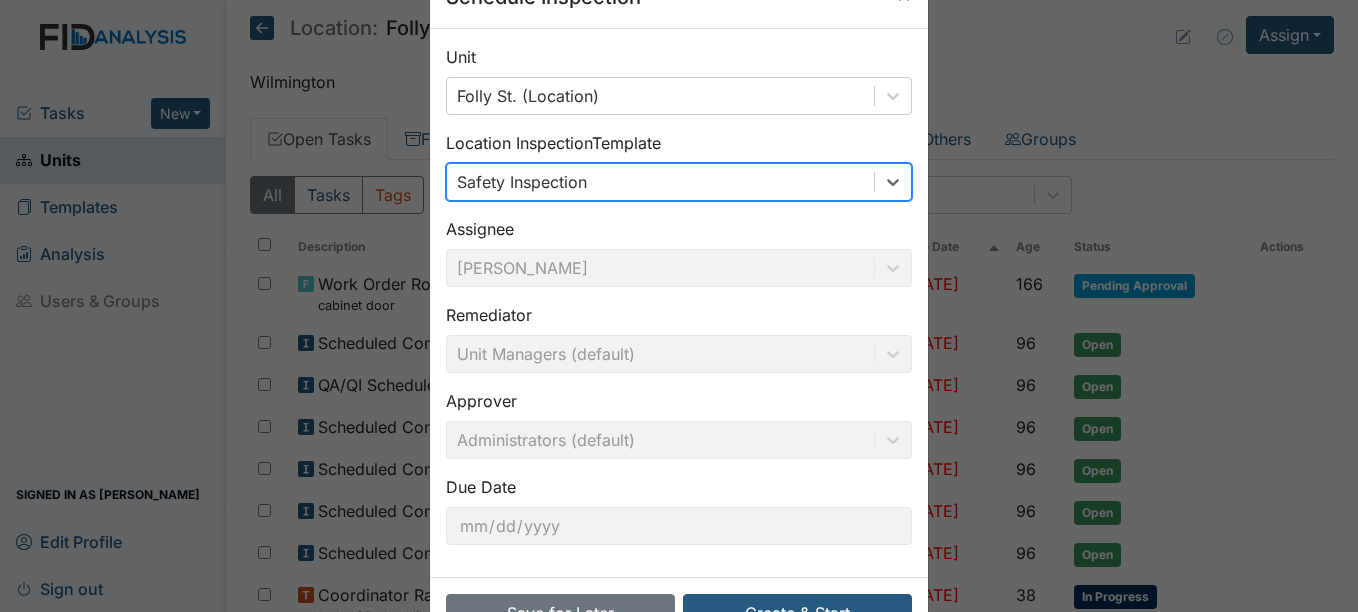 scroll, scrollTop: 128, scrollLeft: 0, axis: vertical 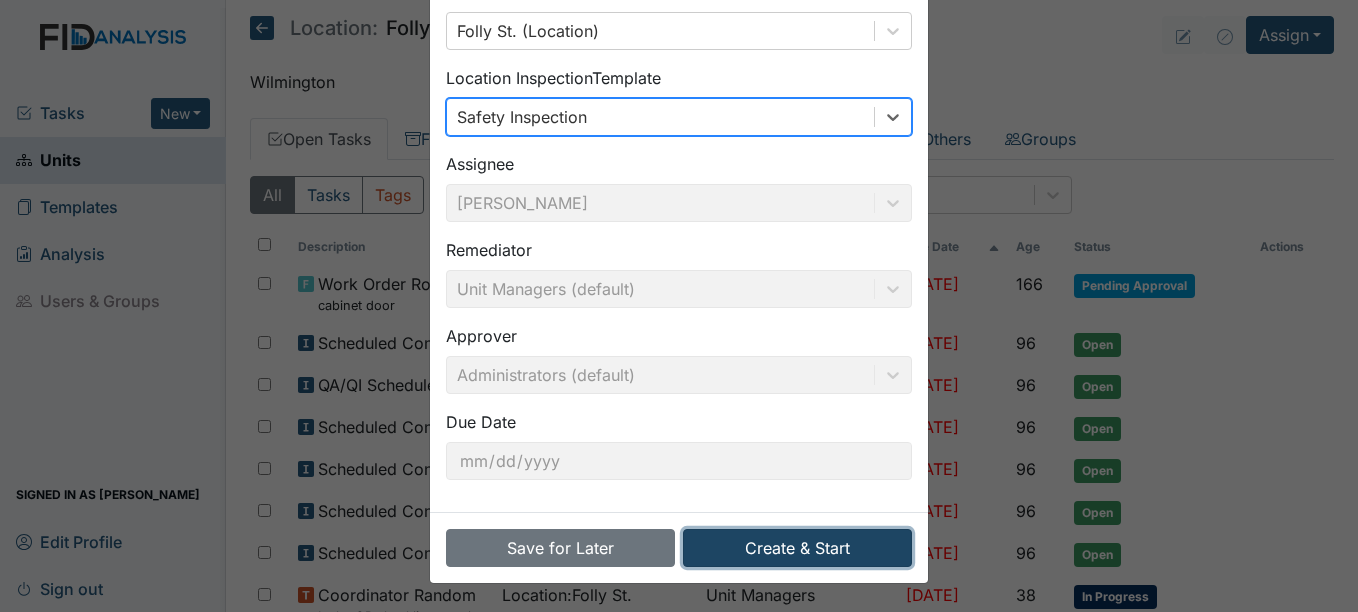 click on "Create & Start" at bounding box center (797, 548) 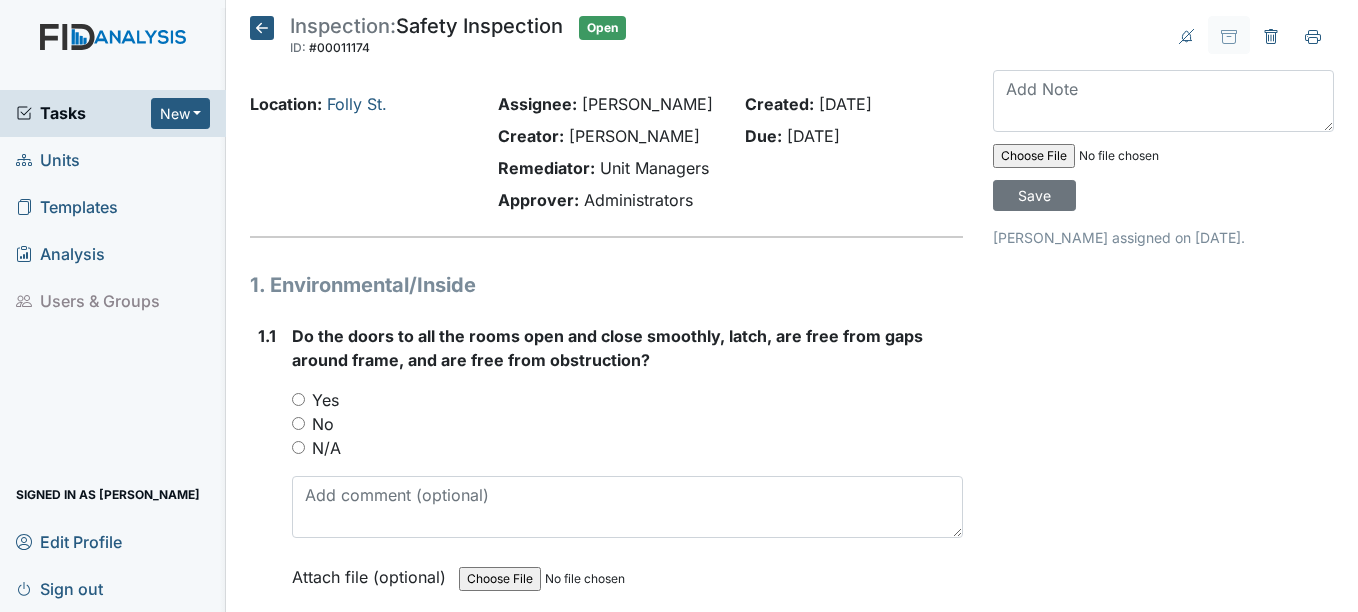 scroll, scrollTop: 0, scrollLeft: 0, axis: both 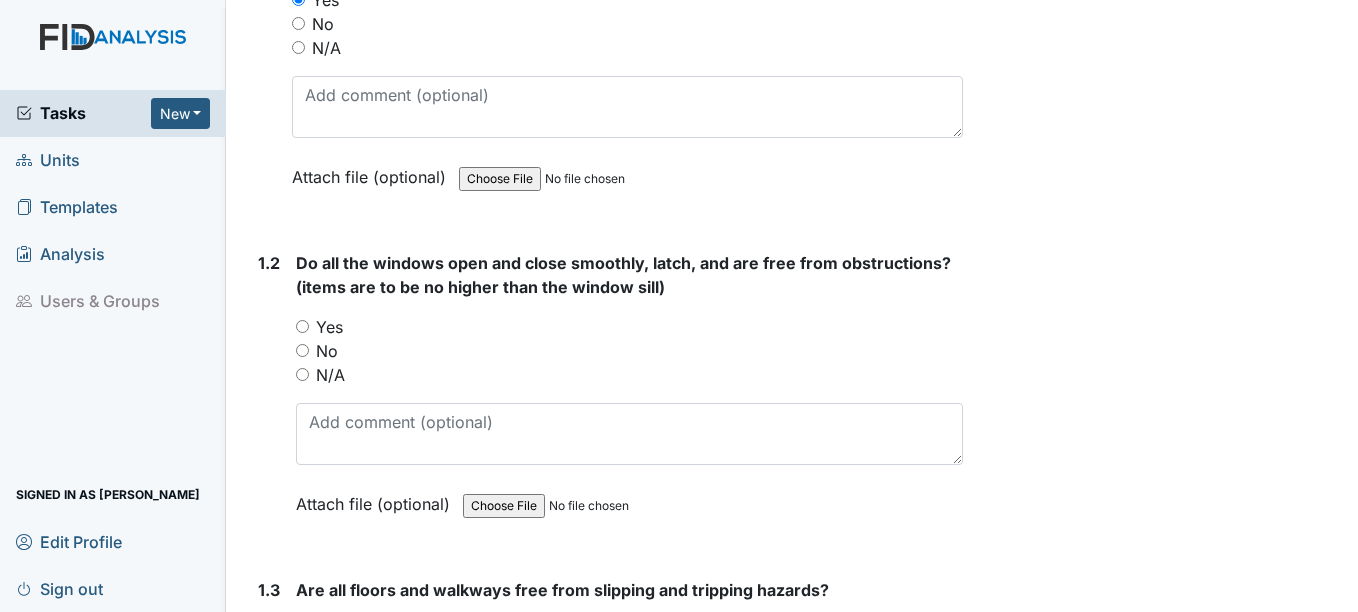 click on "Yes" at bounding box center [302, 326] 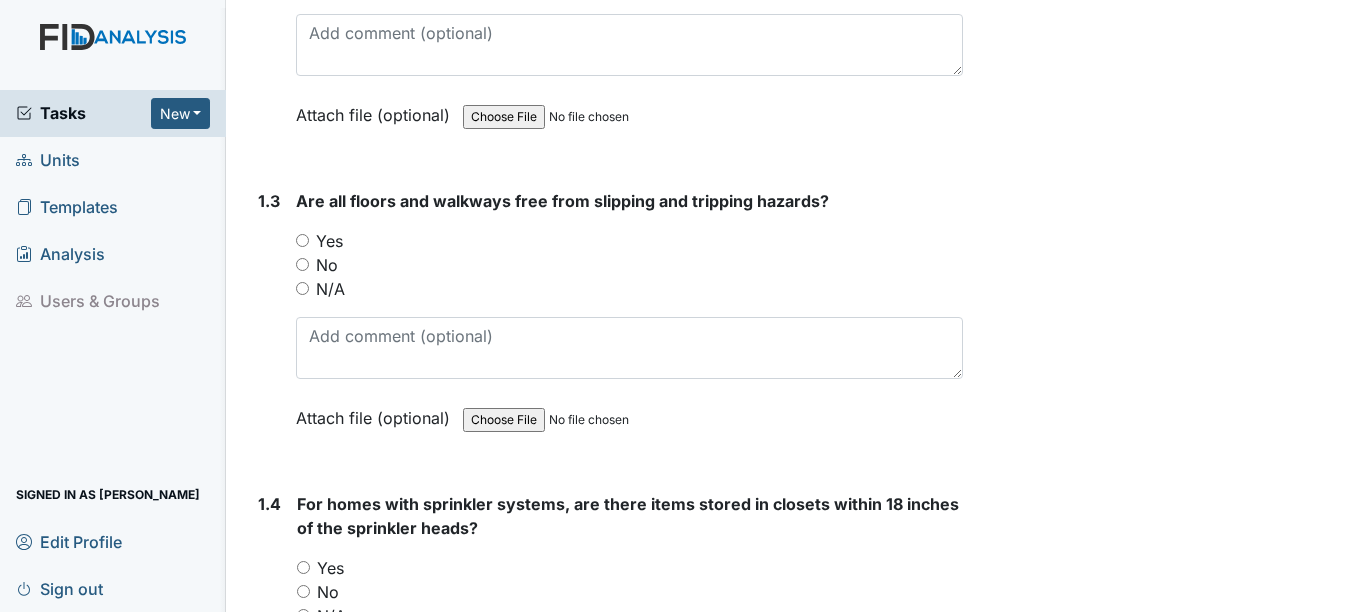 scroll, scrollTop: 800, scrollLeft: 0, axis: vertical 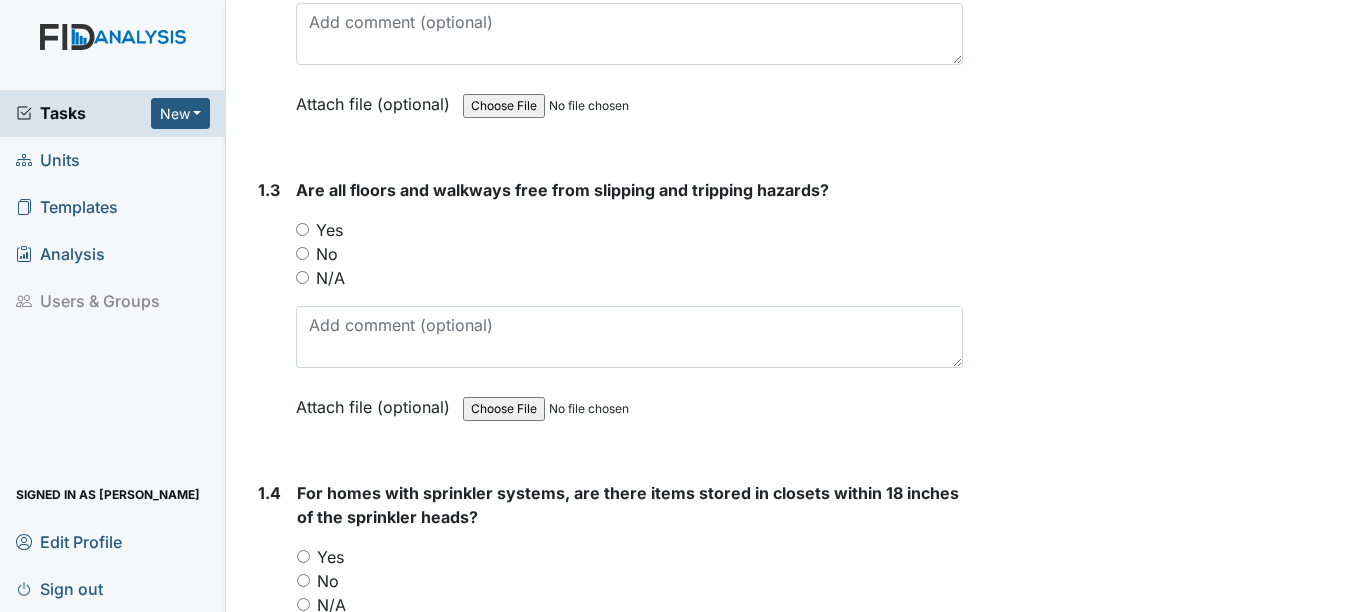 click on "Yes" at bounding box center [302, 229] 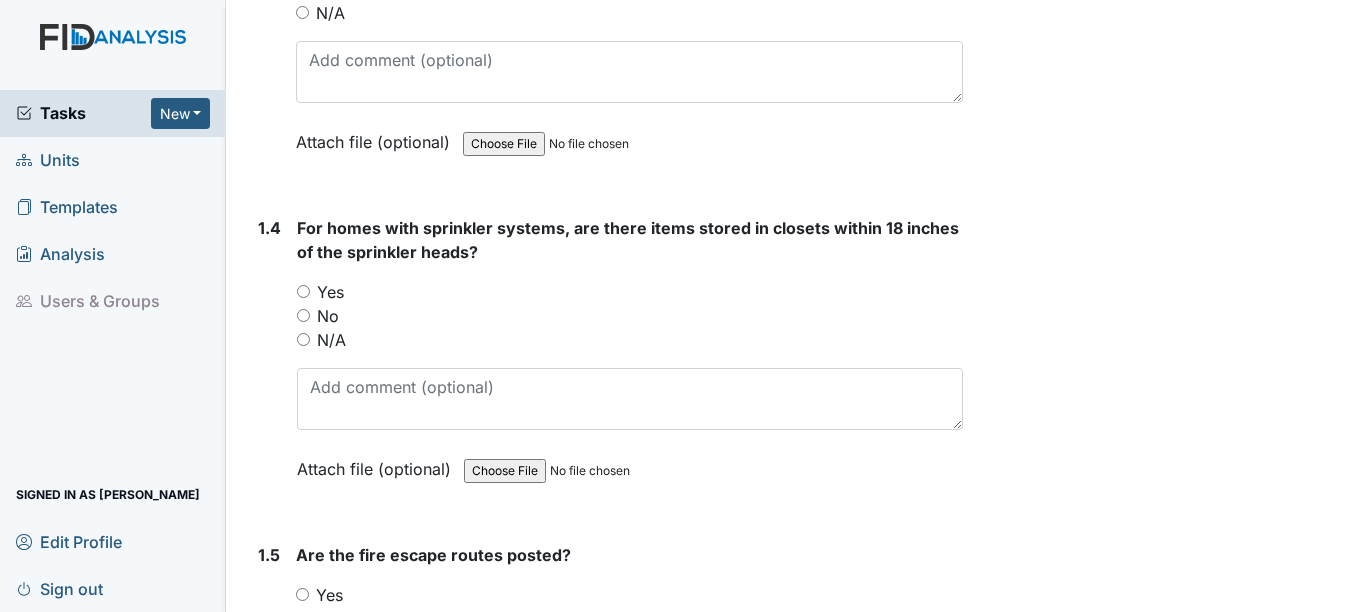 scroll, scrollTop: 1100, scrollLeft: 0, axis: vertical 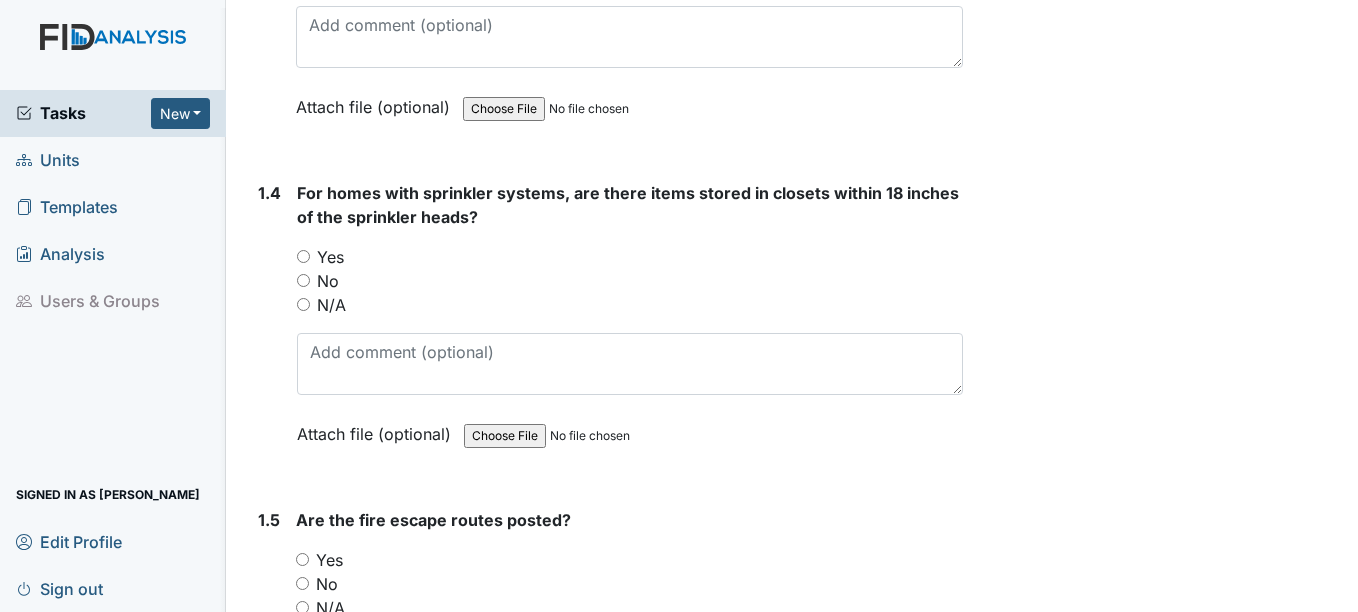 click on "Yes" at bounding box center [303, 256] 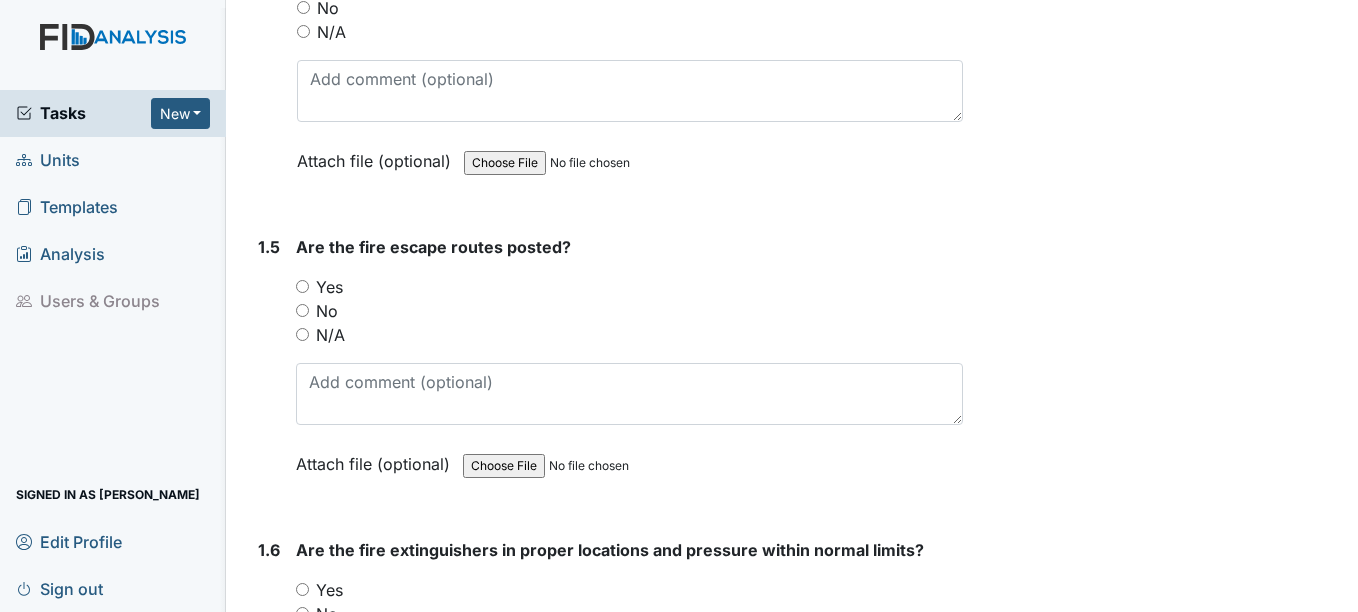 scroll, scrollTop: 1400, scrollLeft: 0, axis: vertical 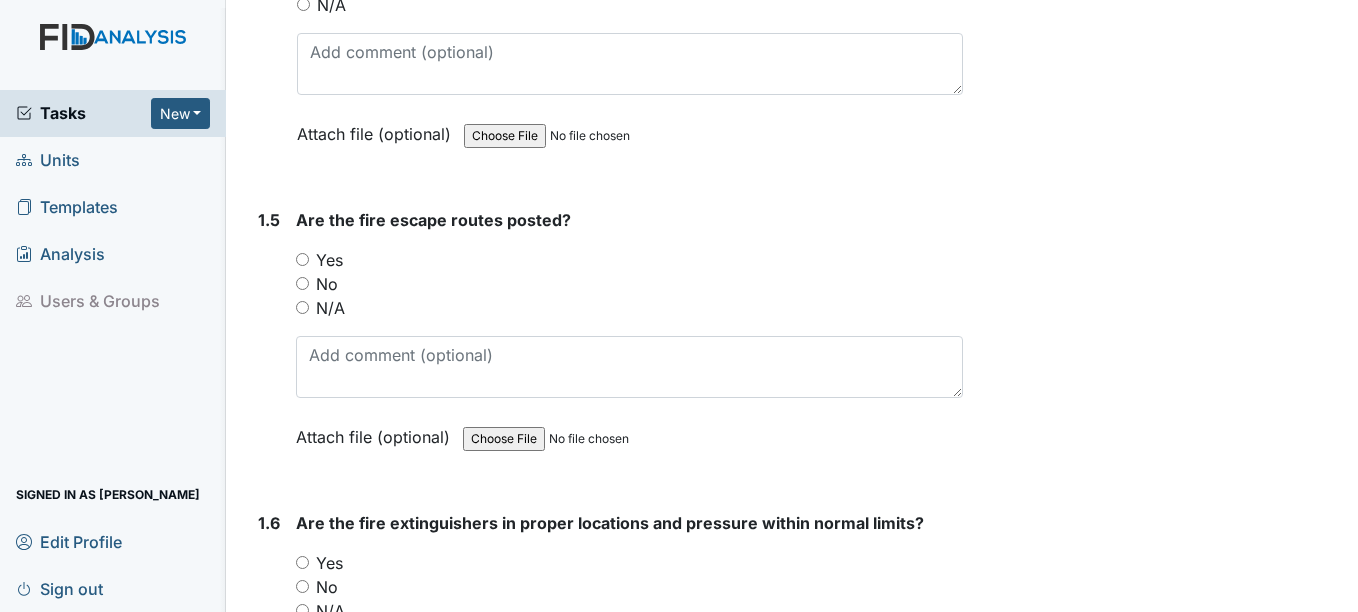 click on "Yes" at bounding box center (629, 260) 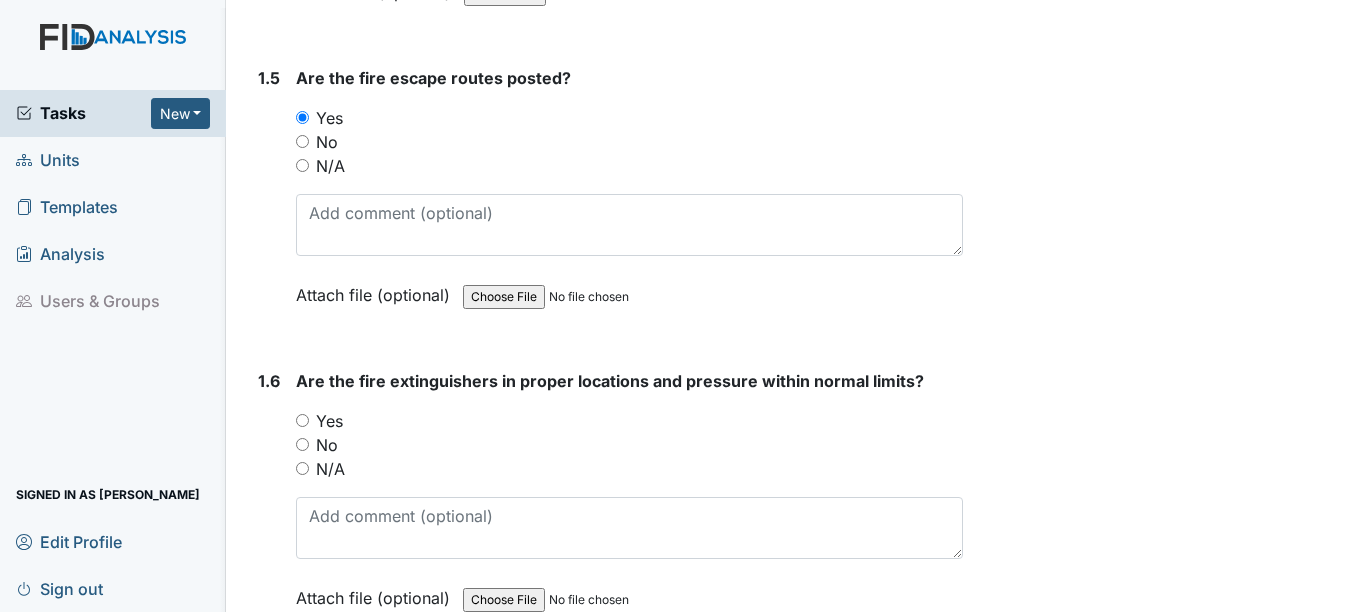 scroll, scrollTop: 1600, scrollLeft: 0, axis: vertical 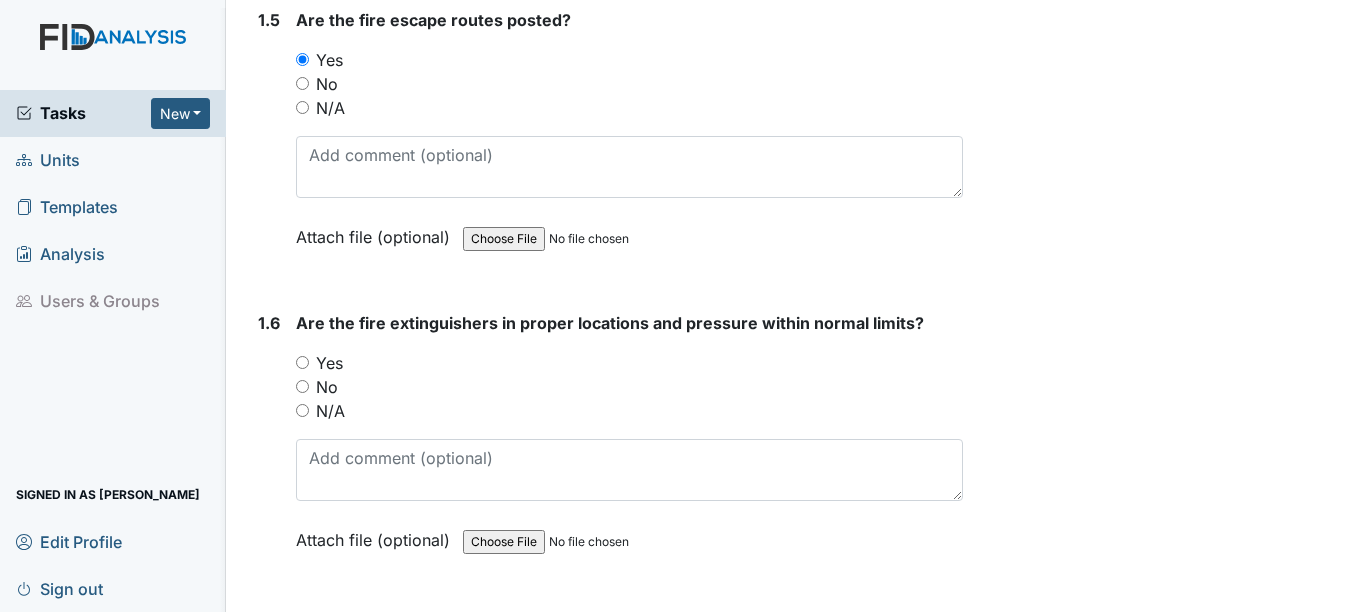 click on "Yes" at bounding box center [302, 362] 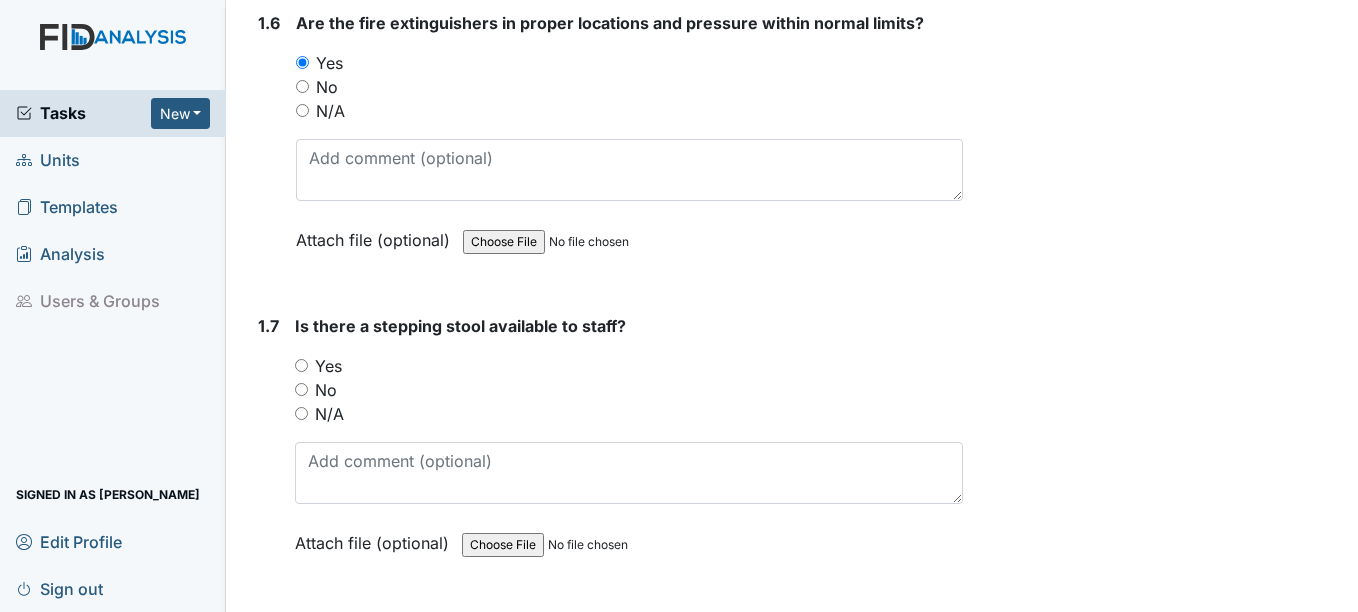 scroll, scrollTop: 2000, scrollLeft: 0, axis: vertical 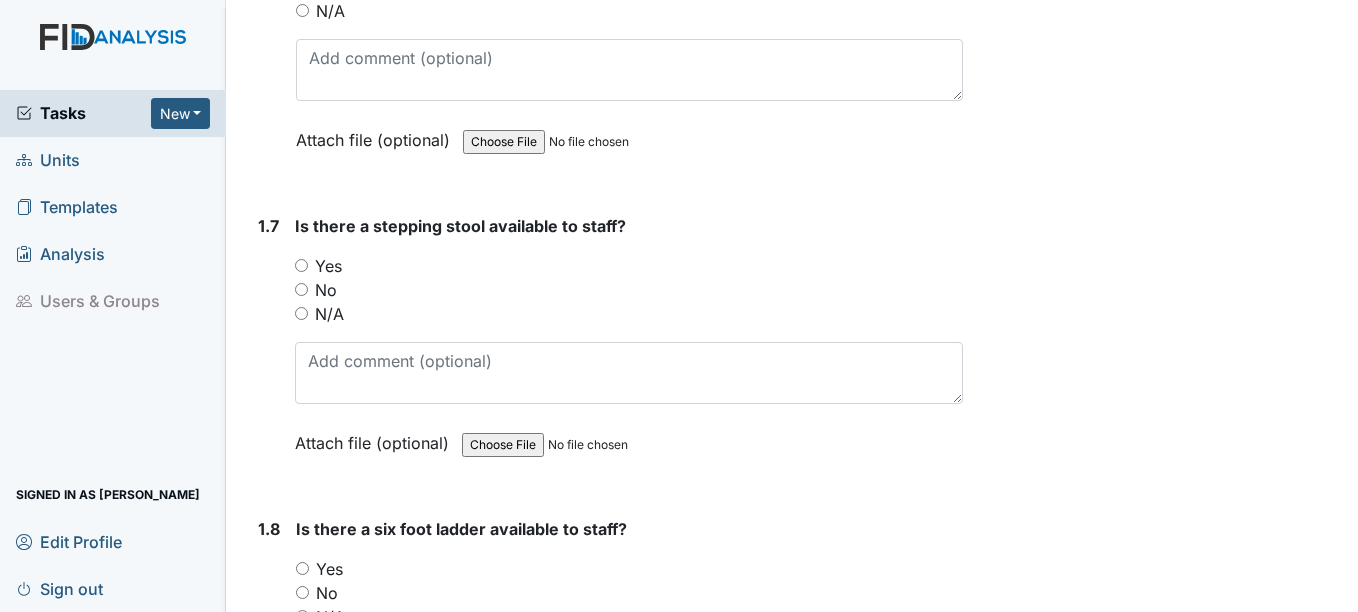 click on "Yes" at bounding box center [301, 265] 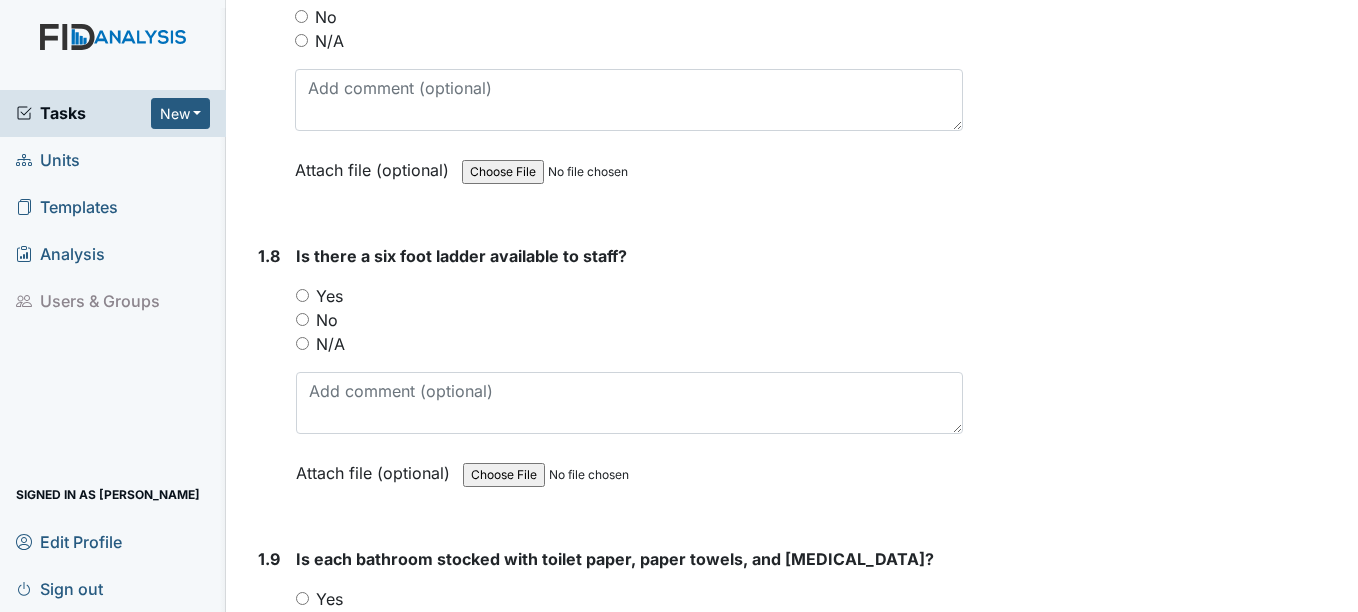 scroll, scrollTop: 2300, scrollLeft: 0, axis: vertical 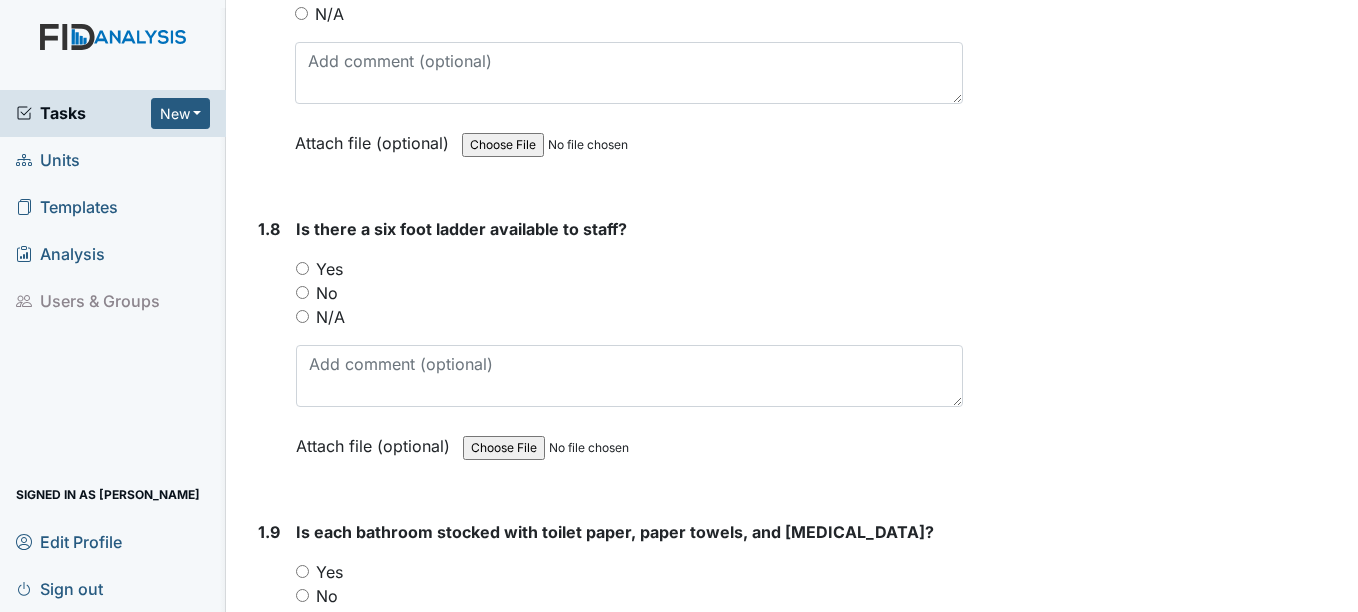 click on "N/A" at bounding box center (302, 316) 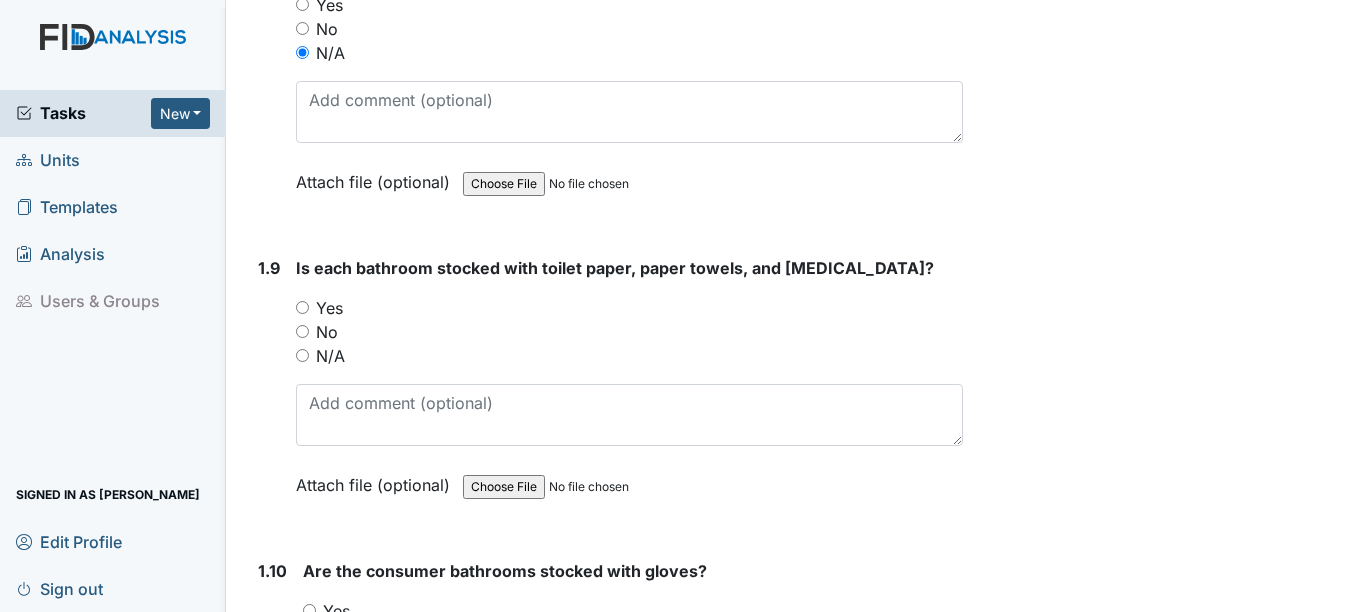 scroll, scrollTop: 2600, scrollLeft: 0, axis: vertical 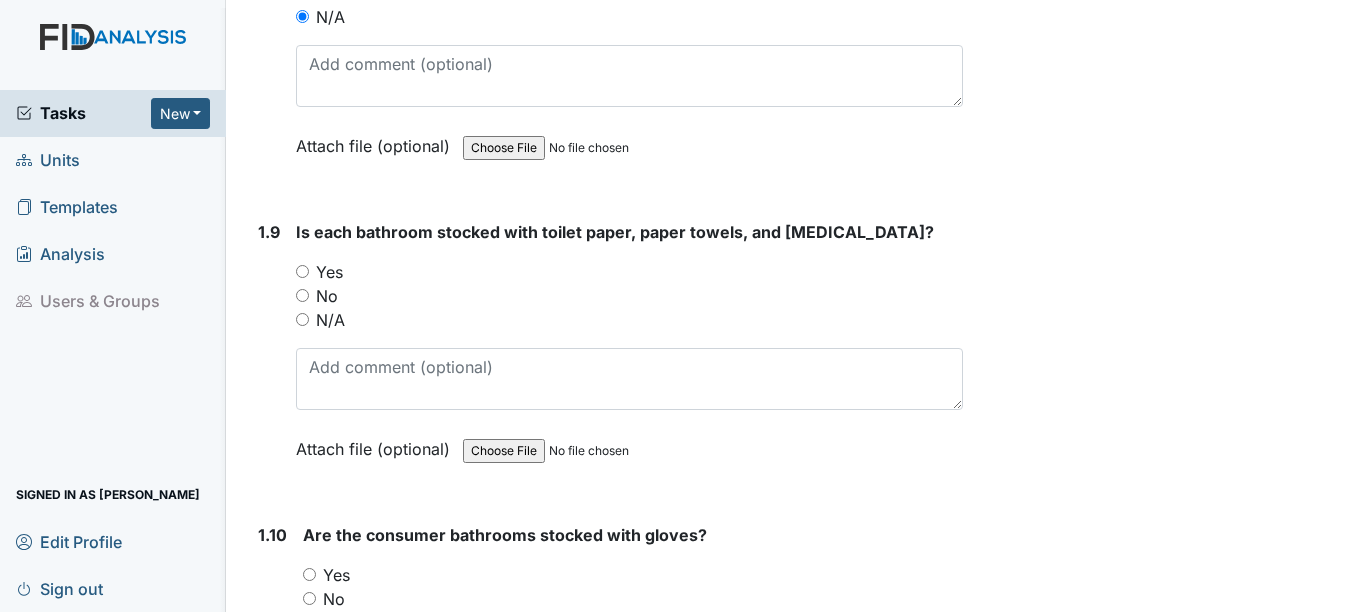 click on "Yes" at bounding box center [302, 271] 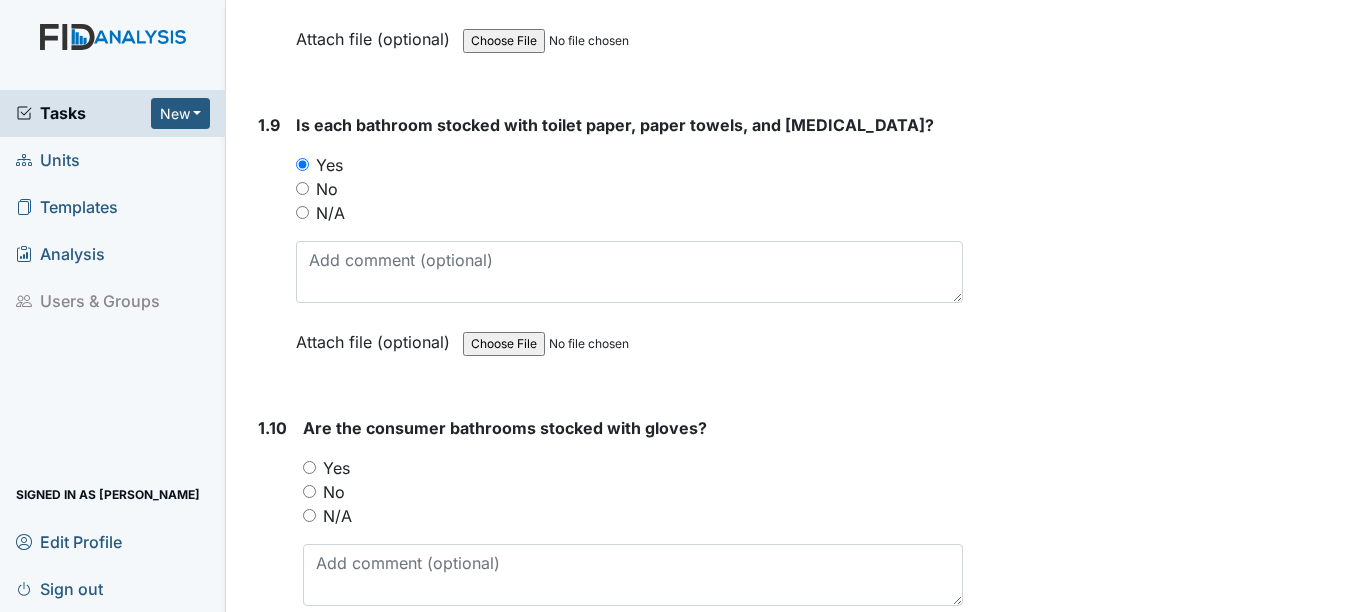 scroll, scrollTop: 2900, scrollLeft: 0, axis: vertical 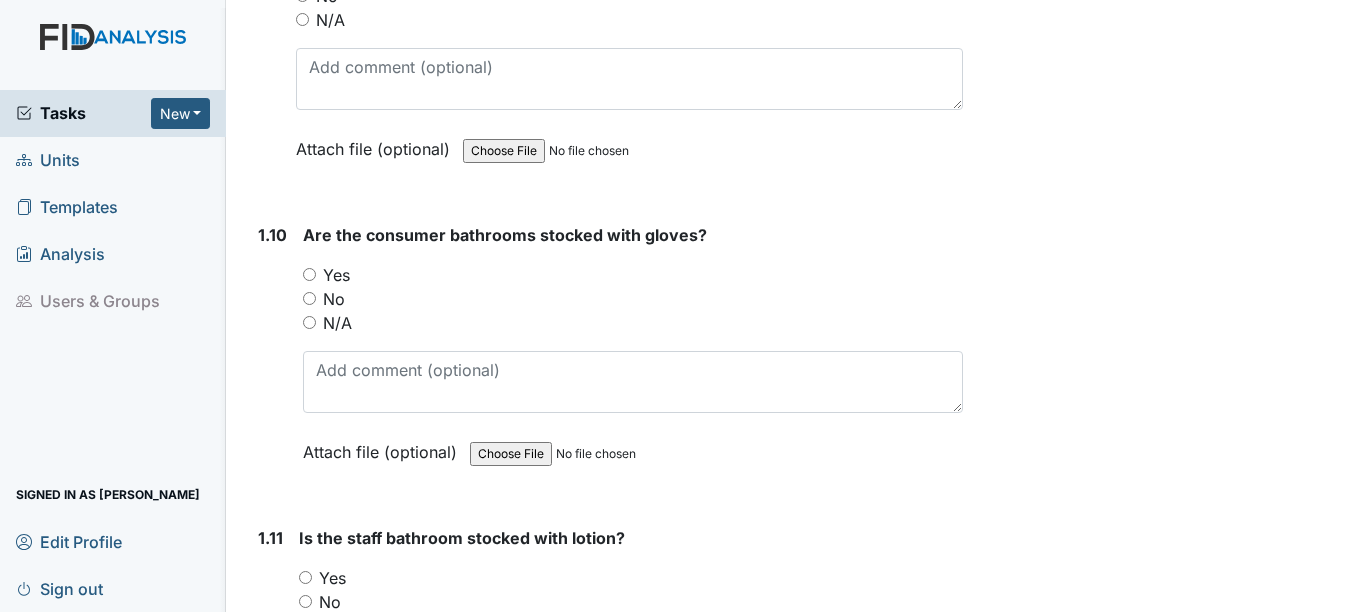 click on "Yes" at bounding box center (309, 274) 